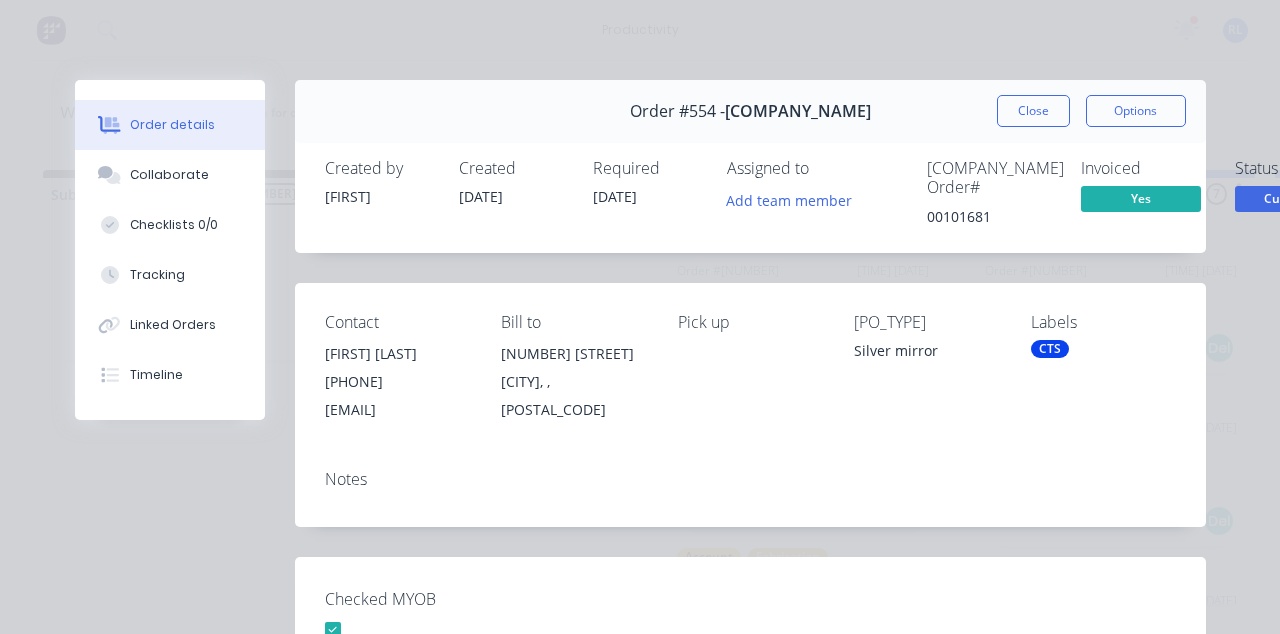 scroll, scrollTop: 0, scrollLeft: 0, axis: both 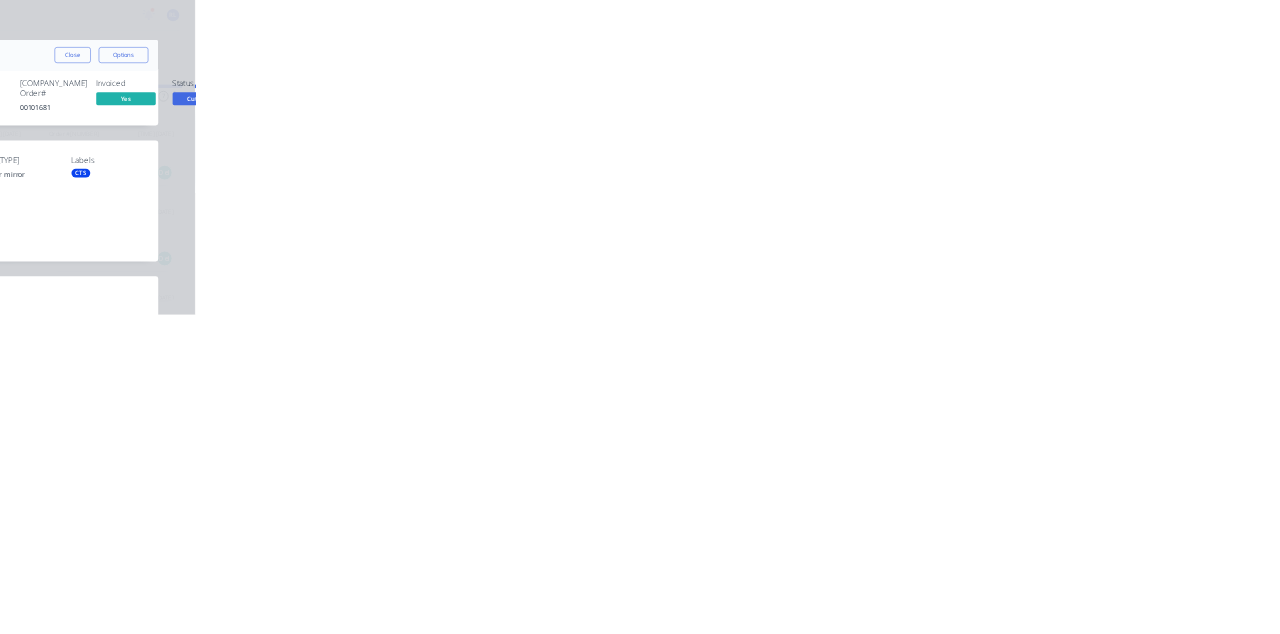 click on "Collaborate" at bounding box center [169, 175] 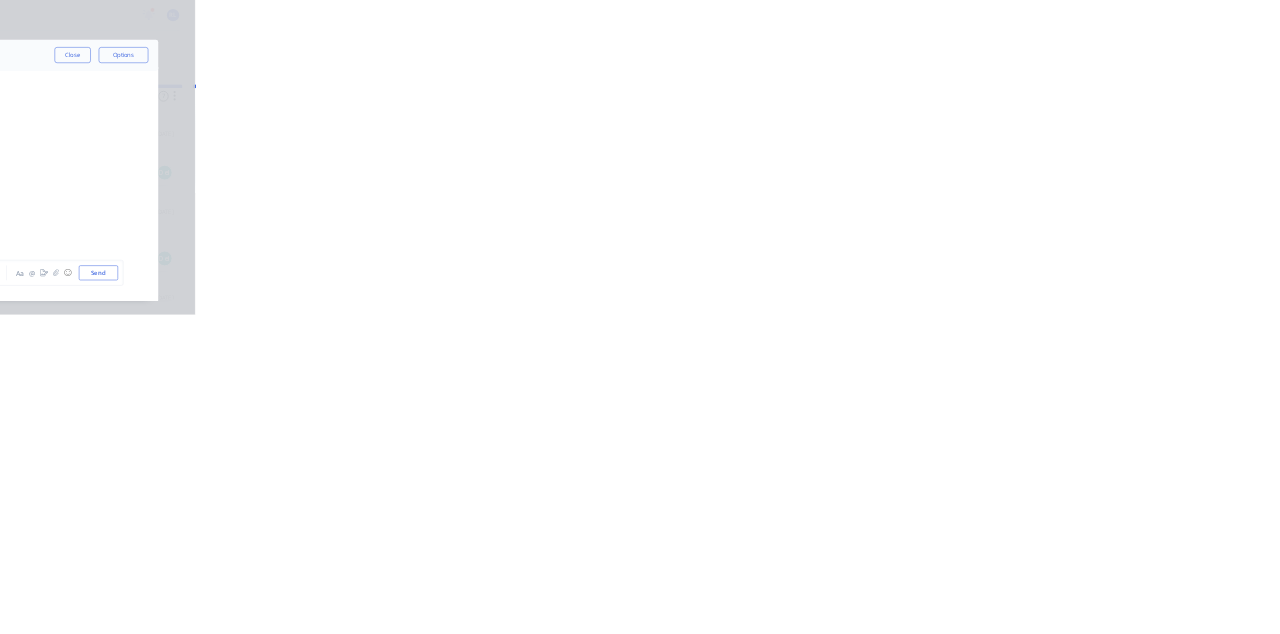 click at bounding box center (643, 550) 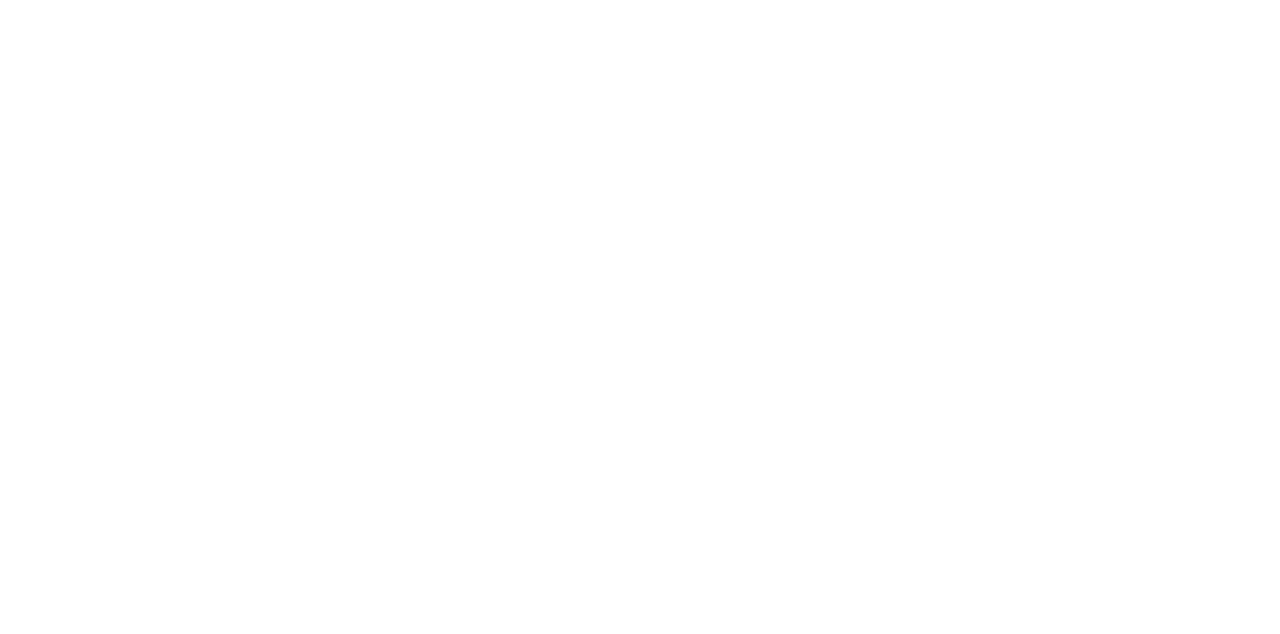 click on "Send" at bounding box center (1085, 550) 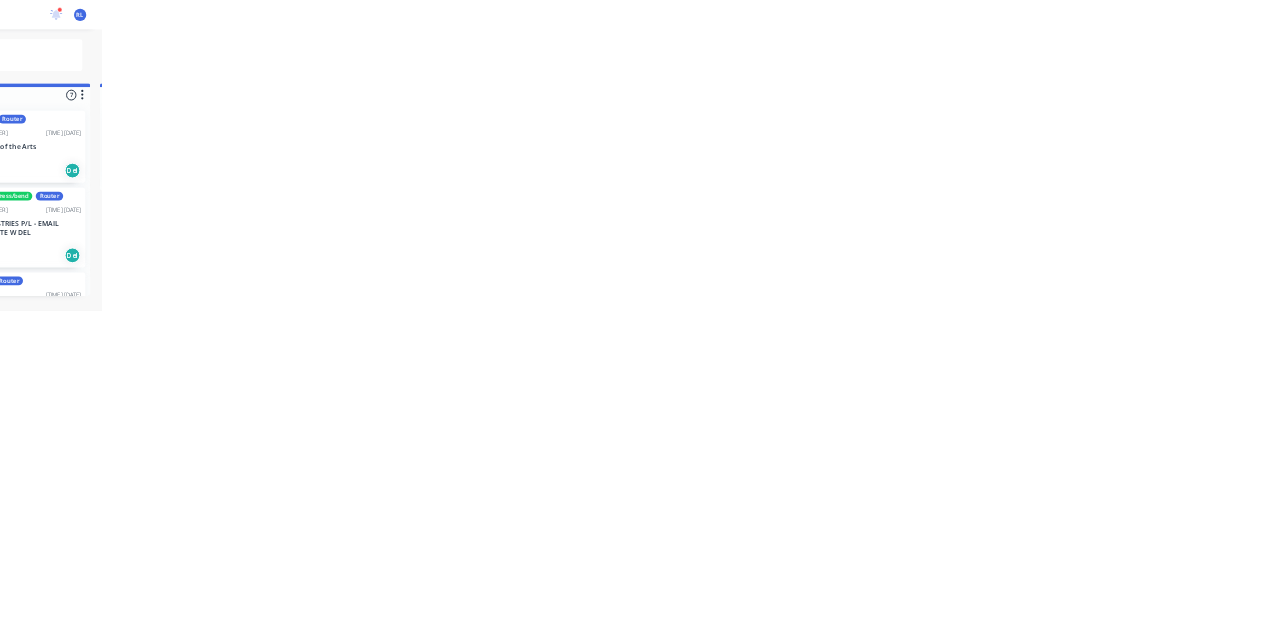scroll, scrollTop: 822, scrollLeft: 0, axis: vertical 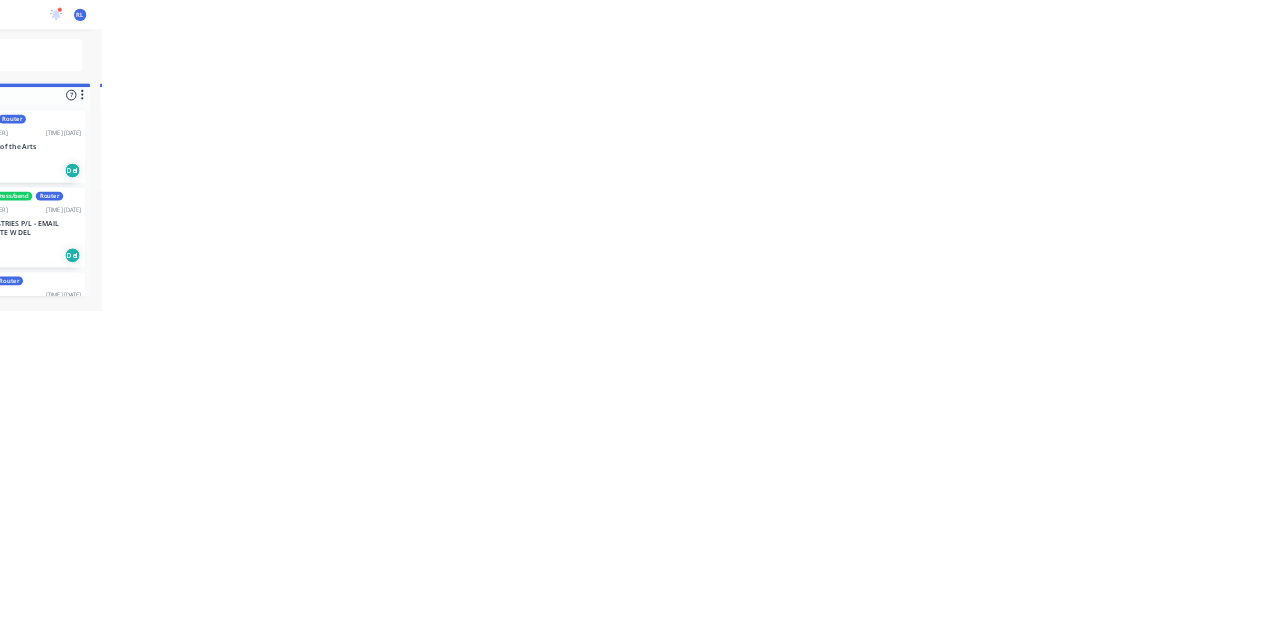 click on "CTS Order #521 12:09 PM 30/06/25 Apex Signage PO #6mm Acrylic panels Req. PU" at bounding box center (803, 1083) 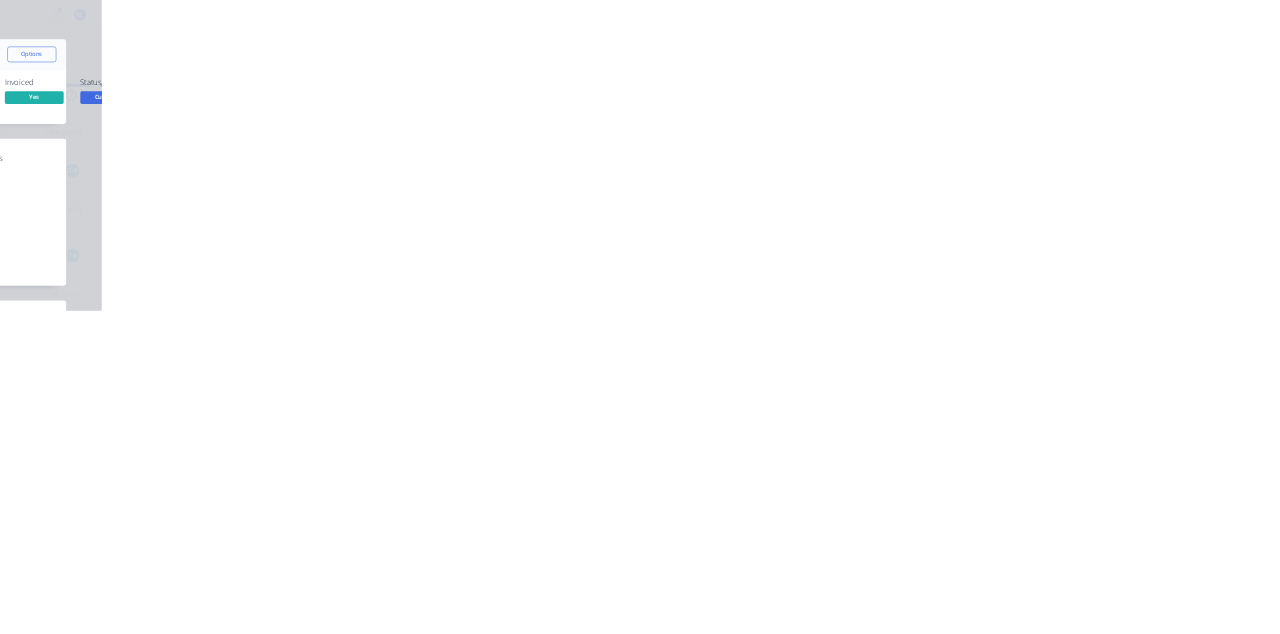 click on "Close" at bounding box center (1033, 111) 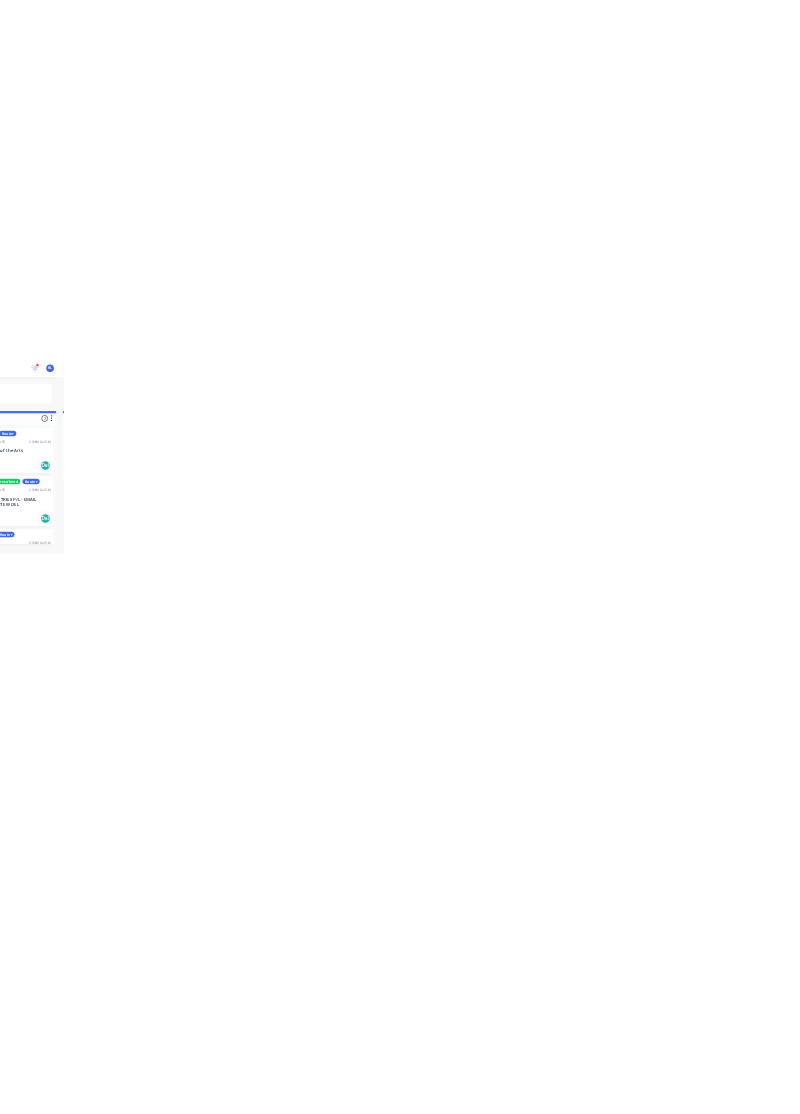 scroll, scrollTop: 276, scrollLeft: 0, axis: vertical 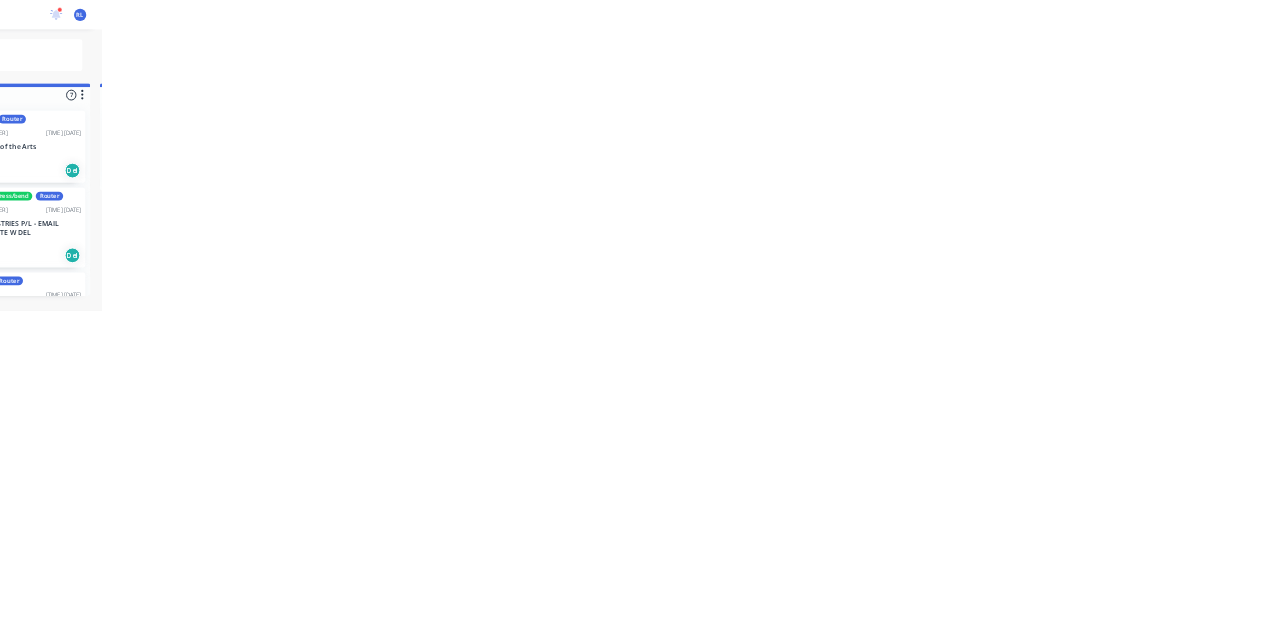 click on "PO #[NAME]" at bounding box center (803, 322) 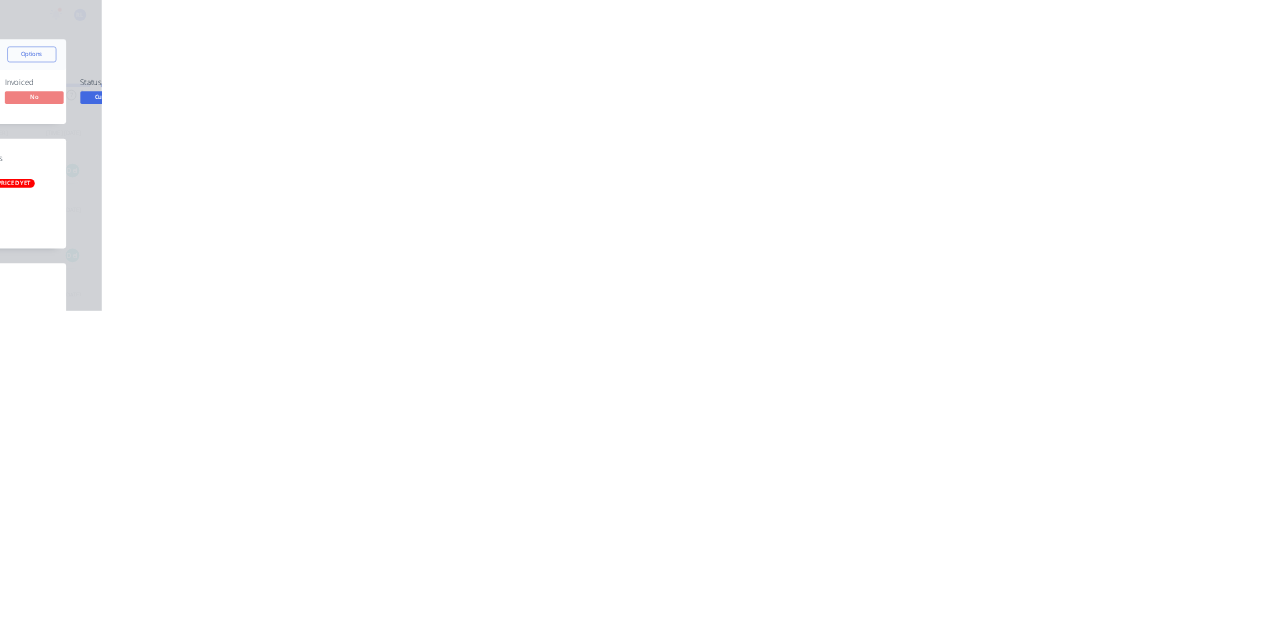 click on "Close" at bounding box center (1033, 111) 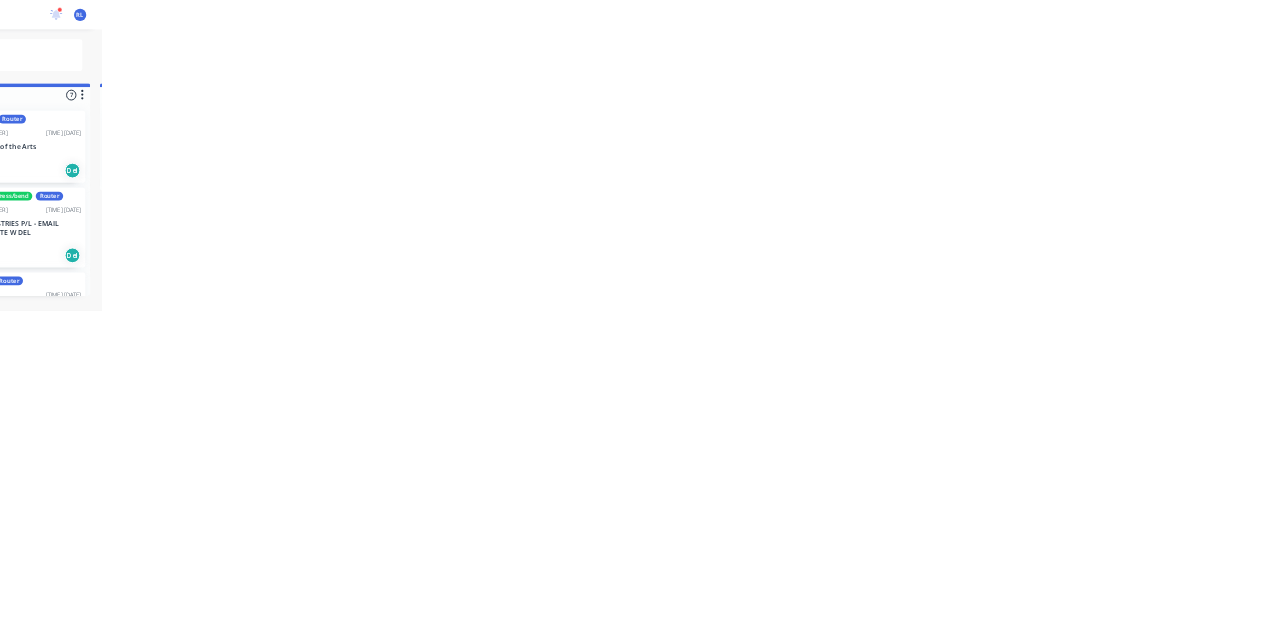 click on "[COMPANY] - PJ & SA Macgregor Trading As" at bounding box center [803, 300] 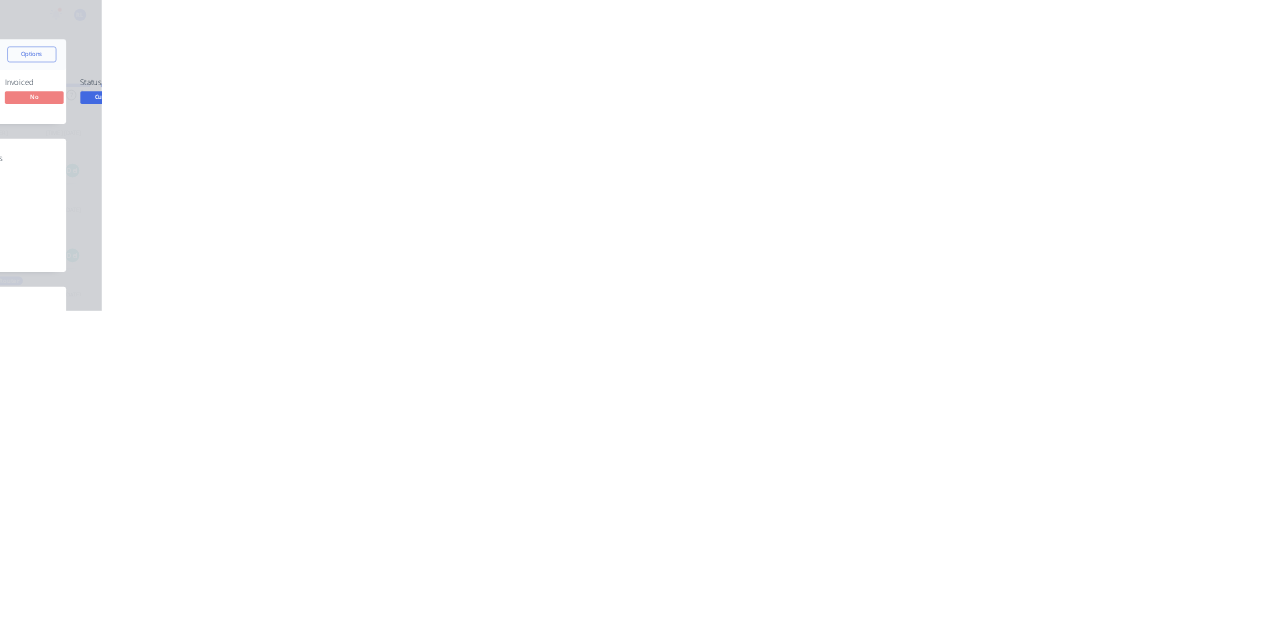click on "Collaborate" at bounding box center [170, 175] 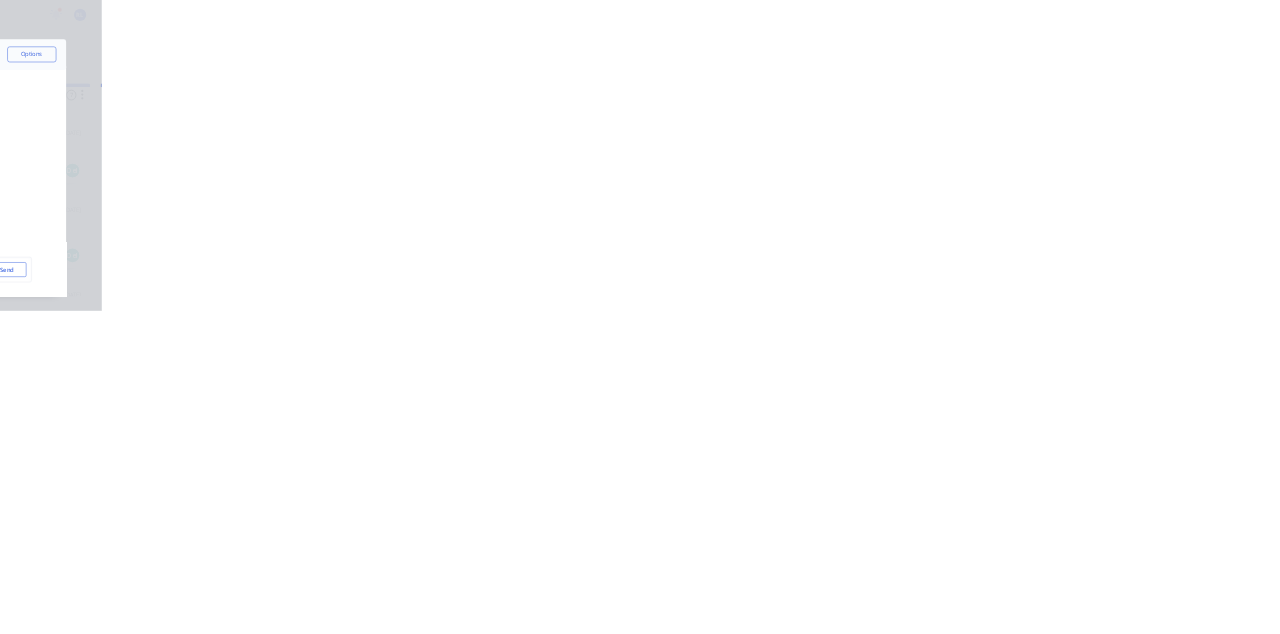 click on "Close" at bounding box center (1033, 111) 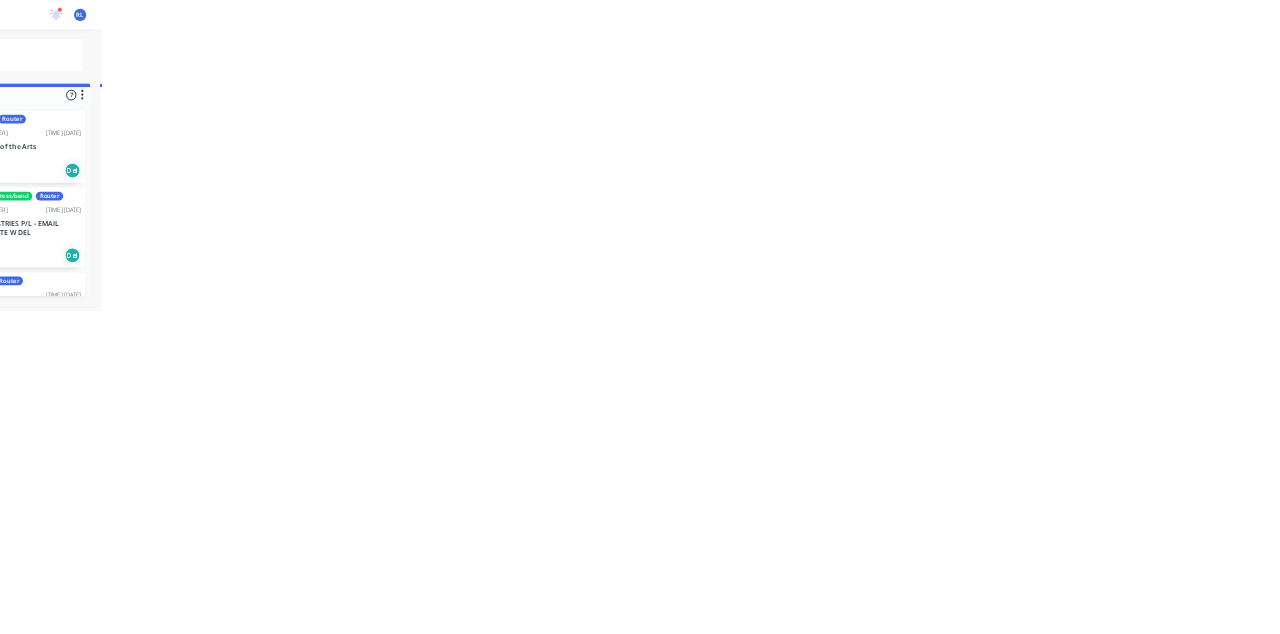click on "[COMPANY] - PJ & SA Macgregor Trading As" at bounding box center (803, 300) 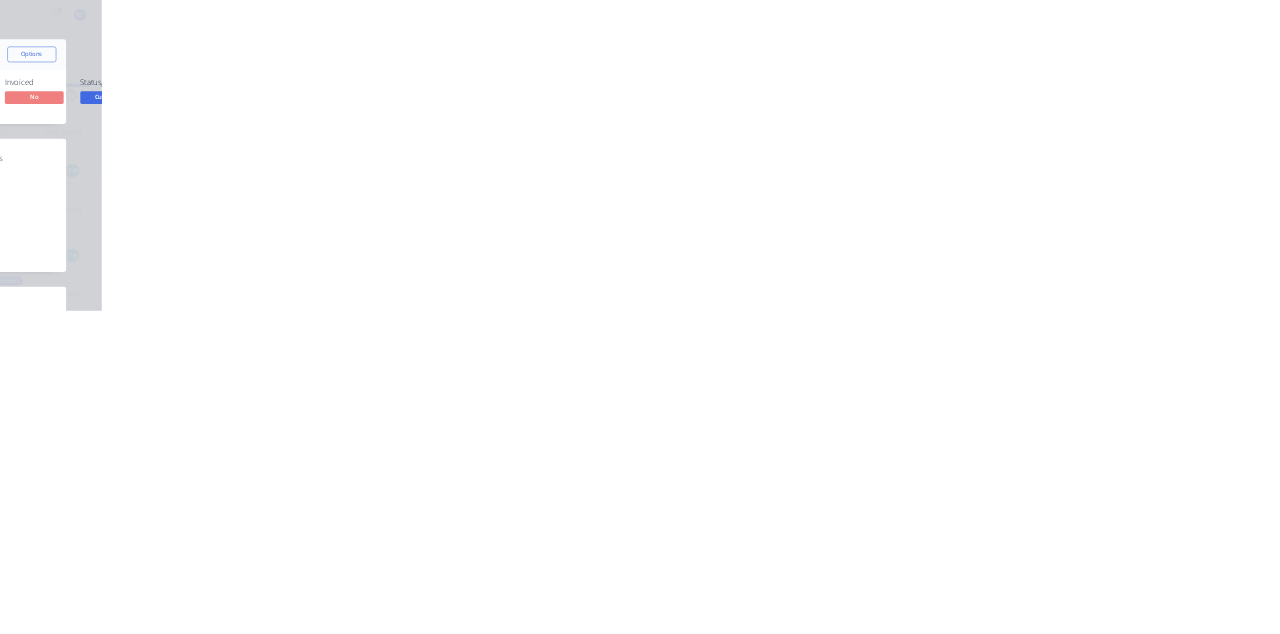click on "Collaborate" at bounding box center [169, 175] 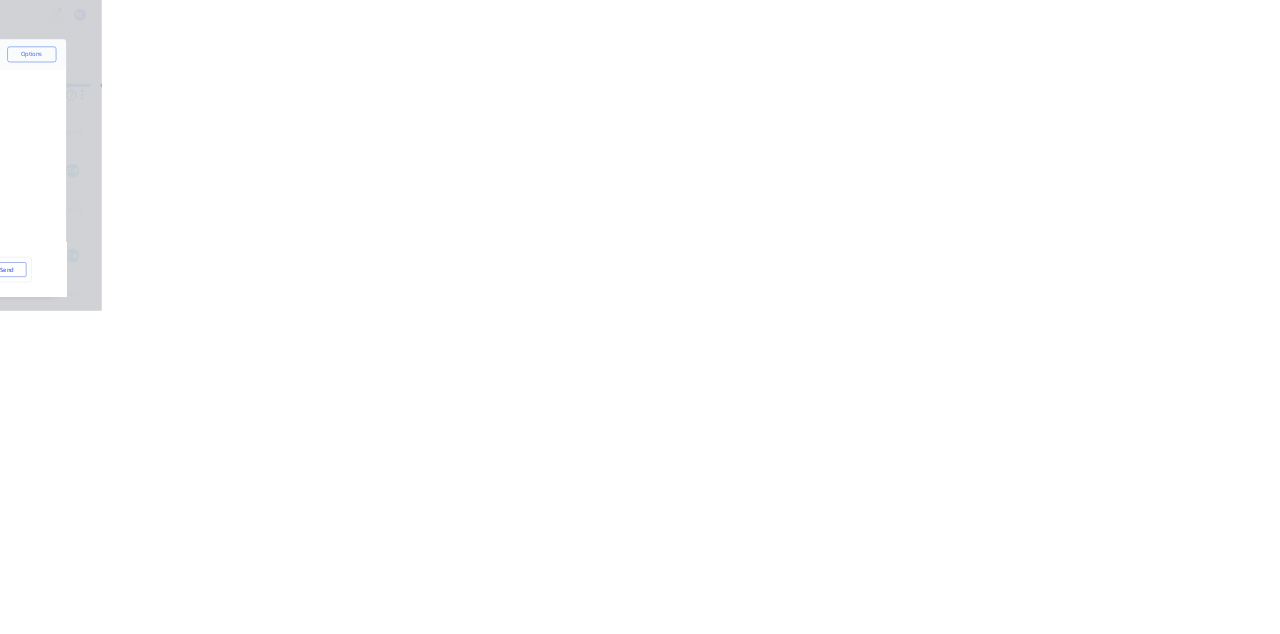 click on "Close" at bounding box center [1033, 111] 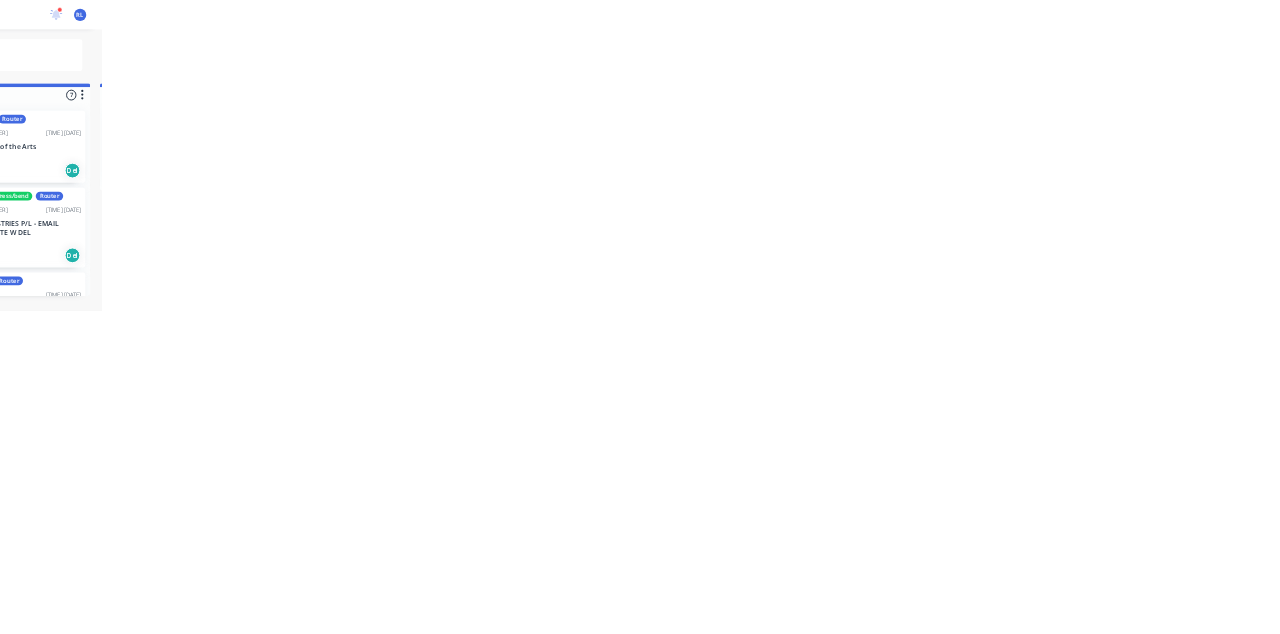 click on "[COMPANY] - PJ & SA Macgregor Trading As" at bounding box center [803, 300] 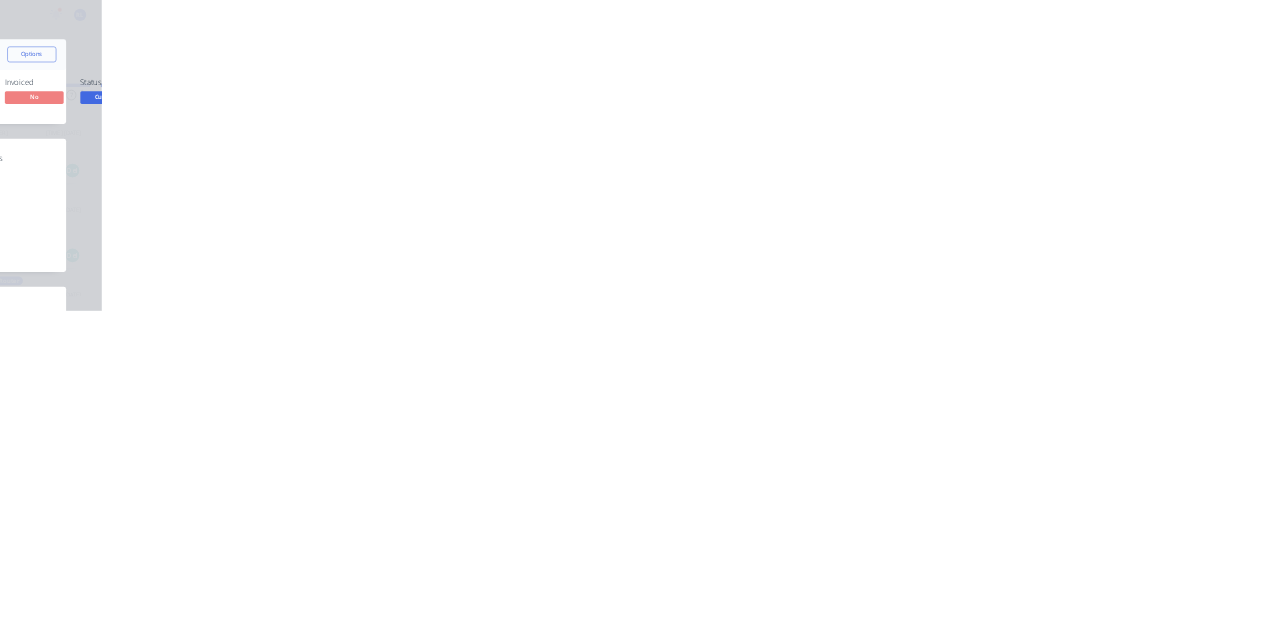 click on "Collaborate" at bounding box center [169, 175] 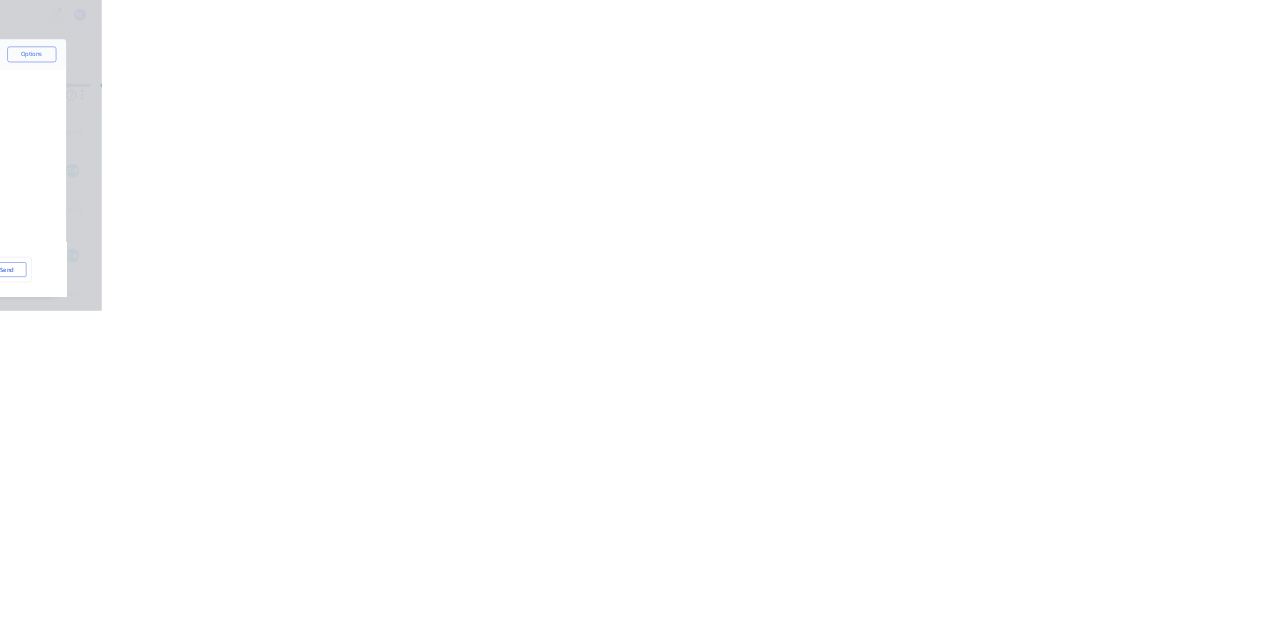 click on "Close" at bounding box center (1033, 111) 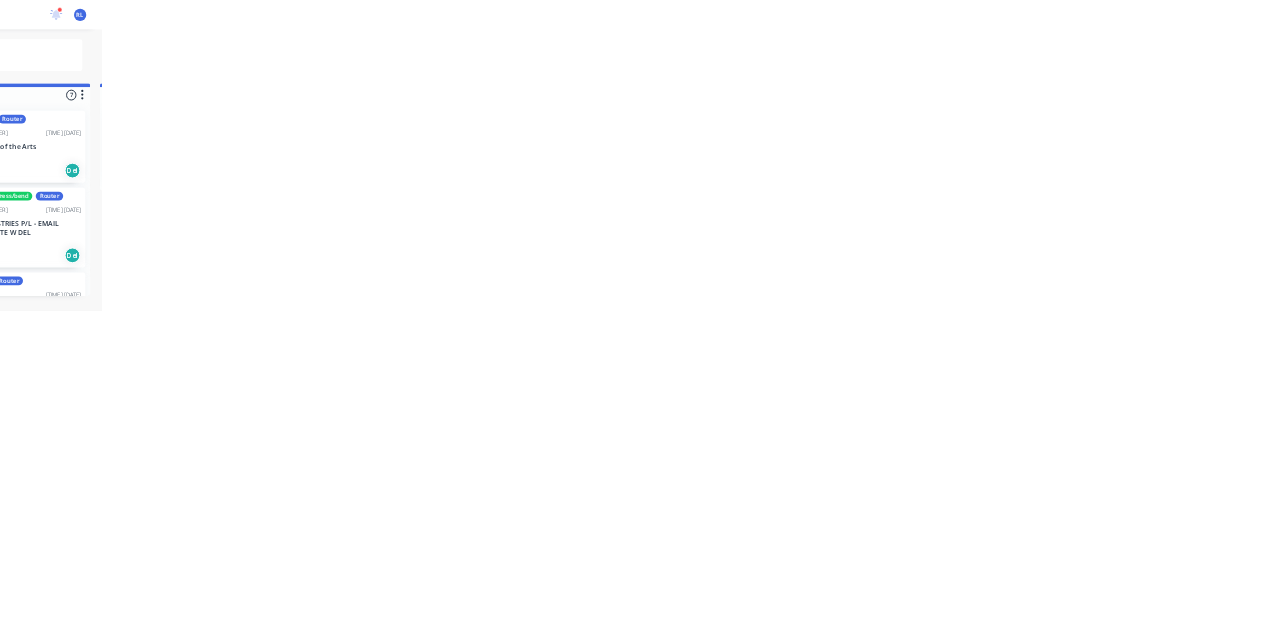 click on "[COMPANY] - PJ & SA Macgregor Trading As" at bounding box center [803, 300] 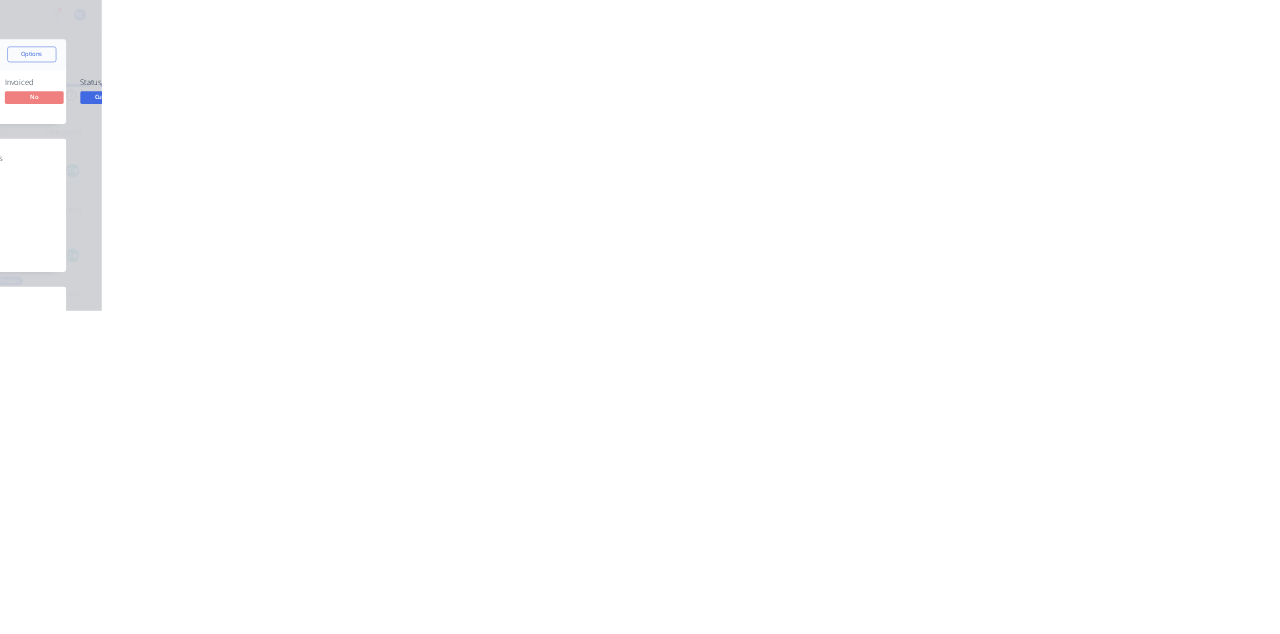 click on "Collaborate" at bounding box center [170, 175] 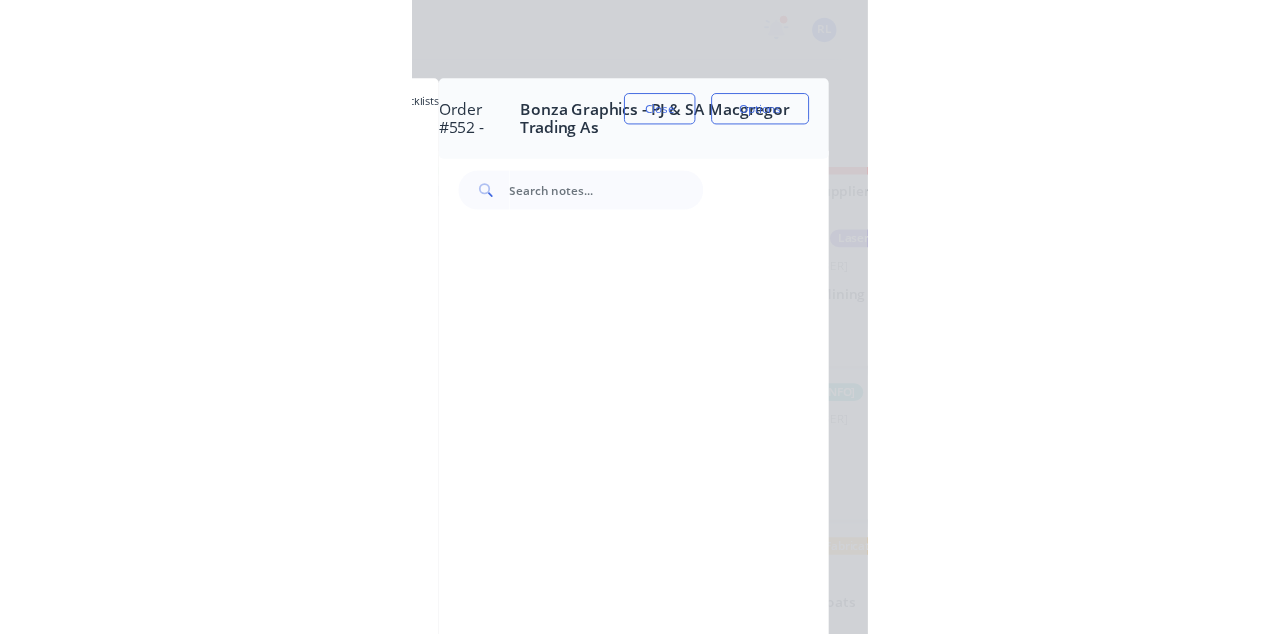 scroll, scrollTop: 0, scrollLeft: 0, axis: both 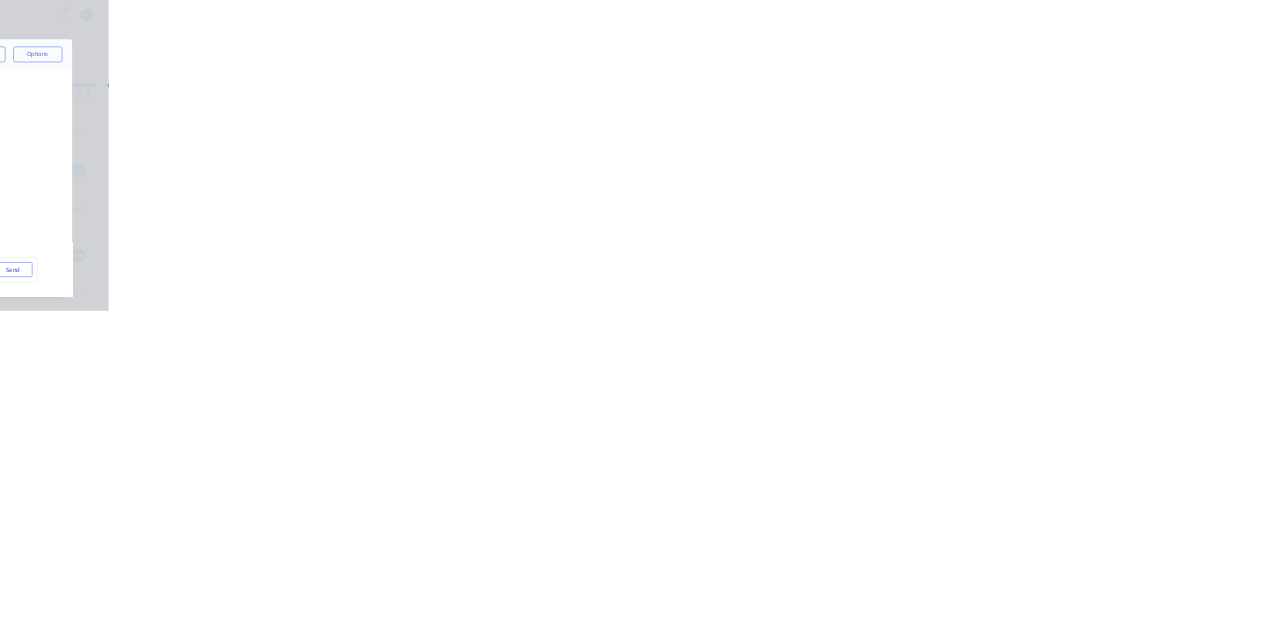 click on "Close" at bounding box center [1033, 111] 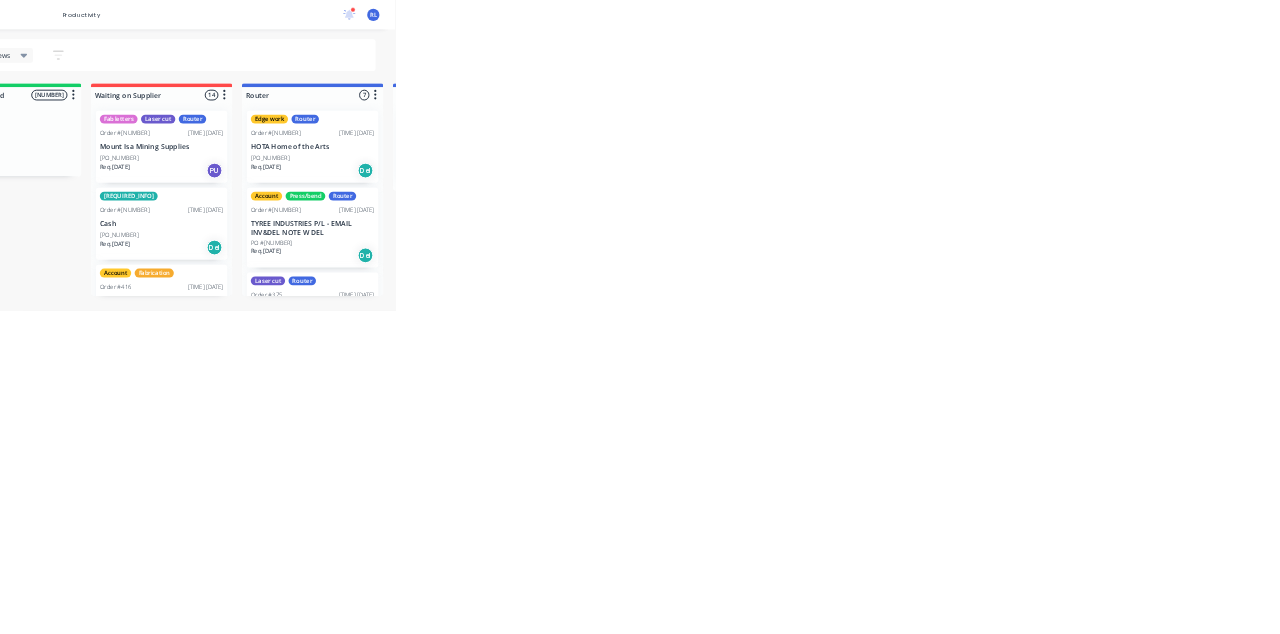 click on "[COMPANY] - PJ & SA Macgregor Trading As" at bounding box center (803, 300) 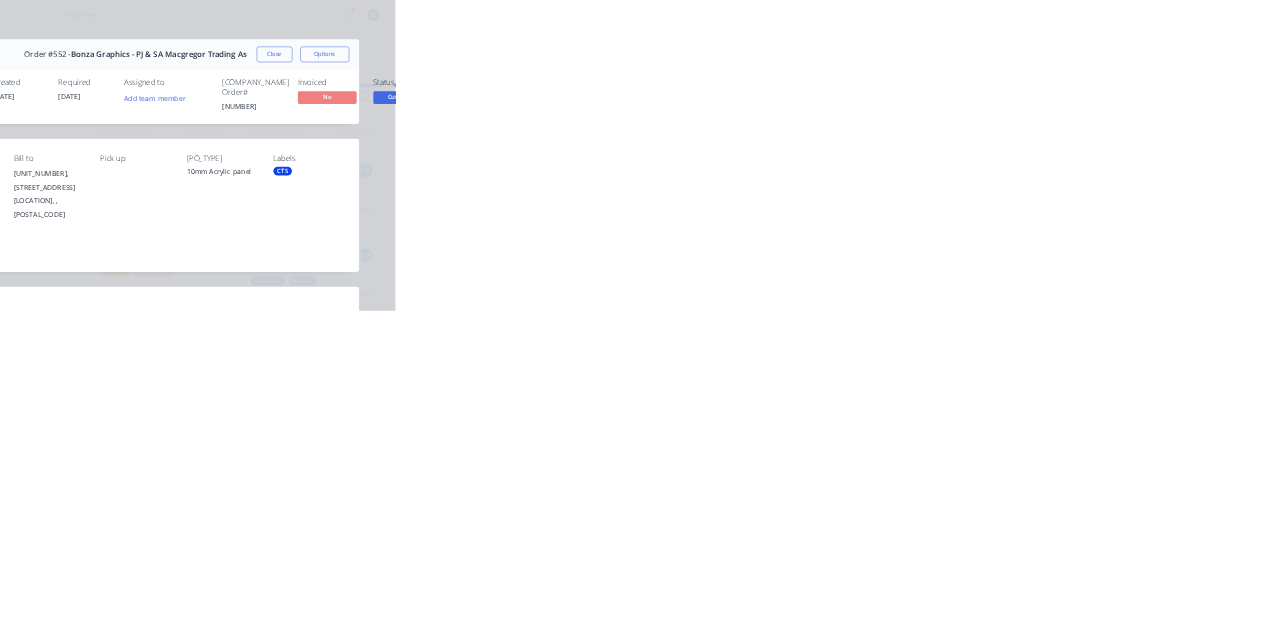 click on "Collaborate" at bounding box center (169, 175) 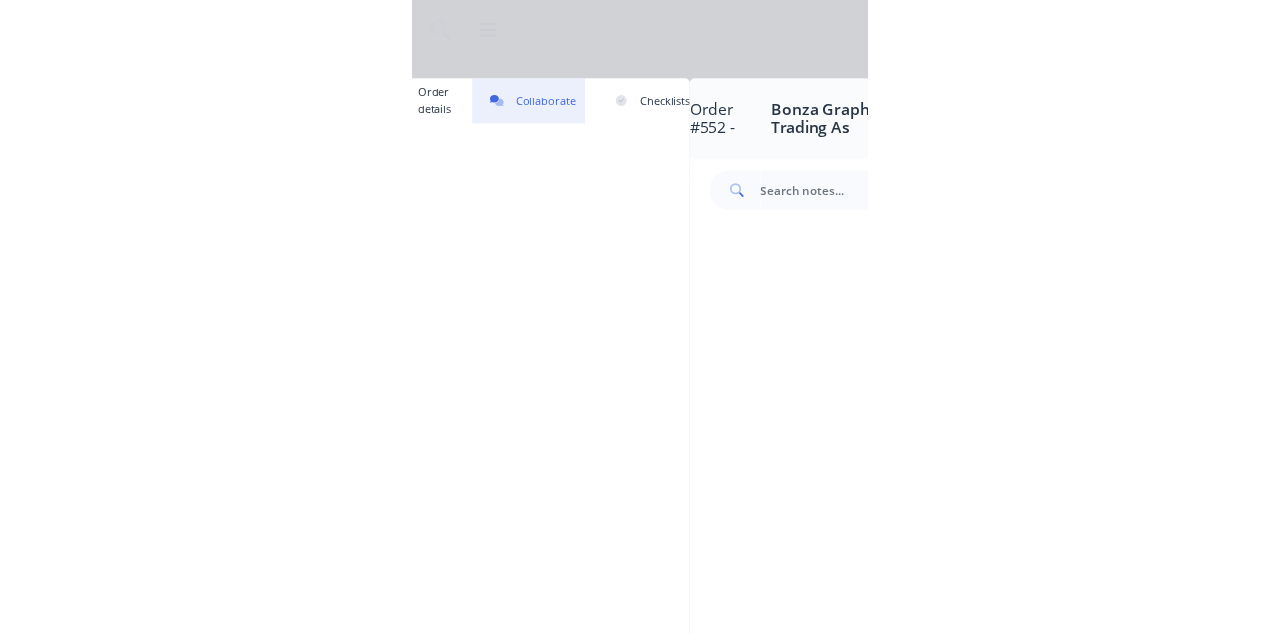 scroll, scrollTop: 0, scrollLeft: 0, axis: both 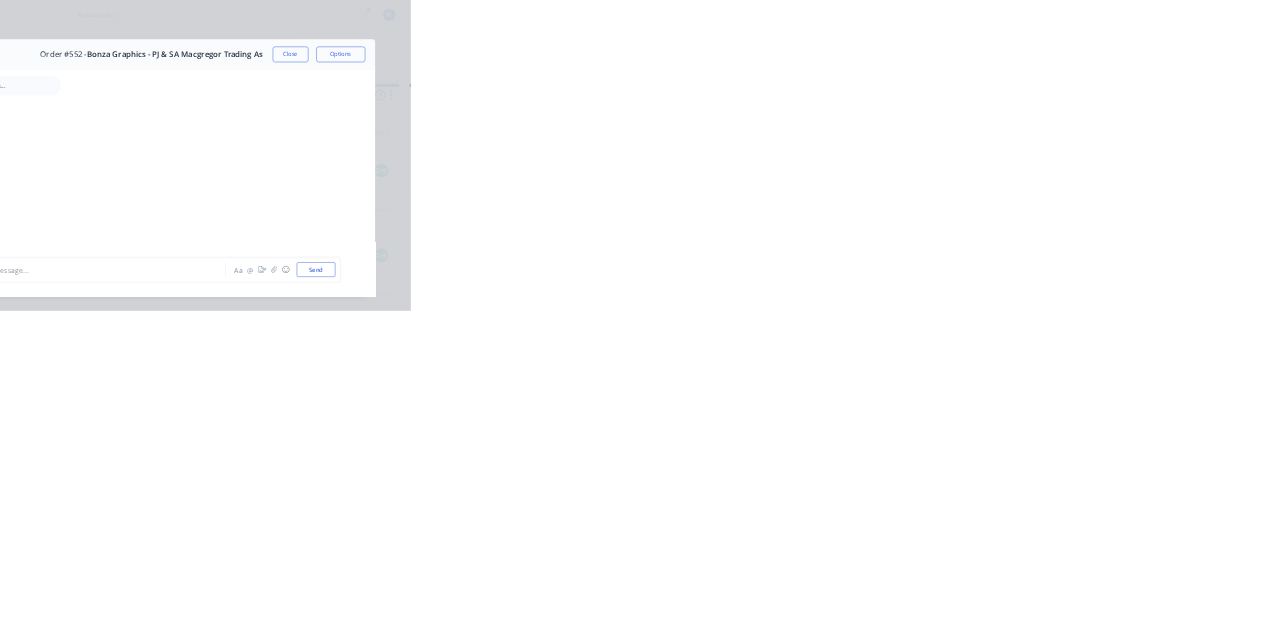 click on "Close" at bounding box center (1033, 111) 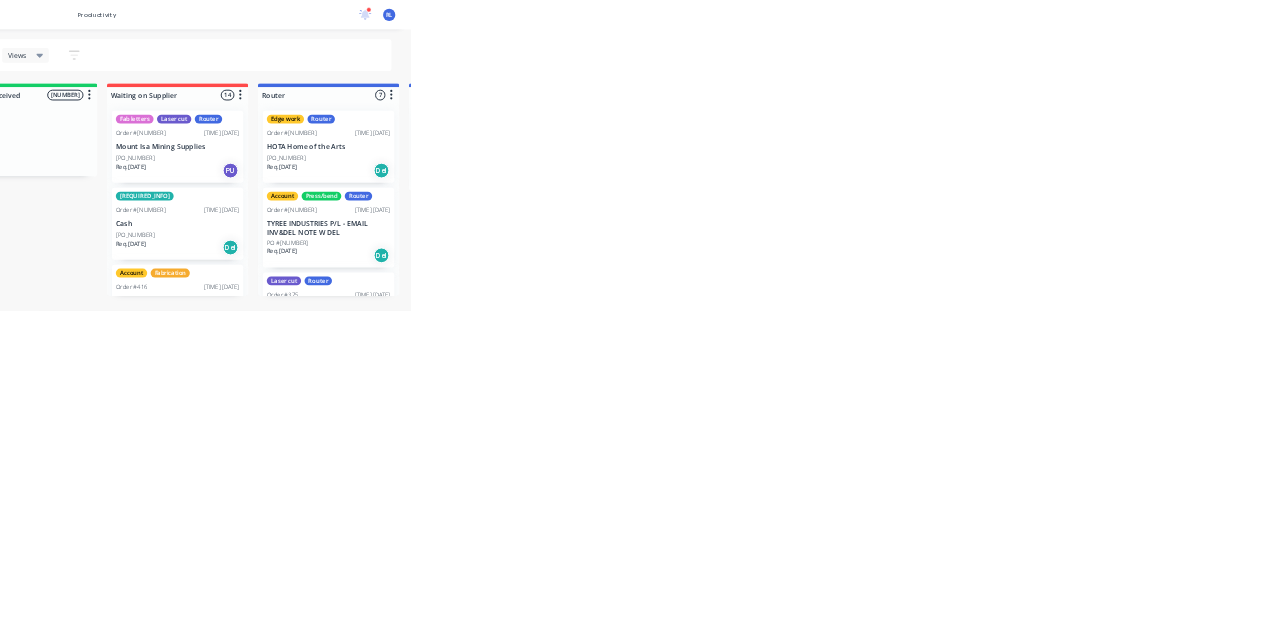 scroll, scrollTop: 822, scrollLeft: 0, axis: vertical 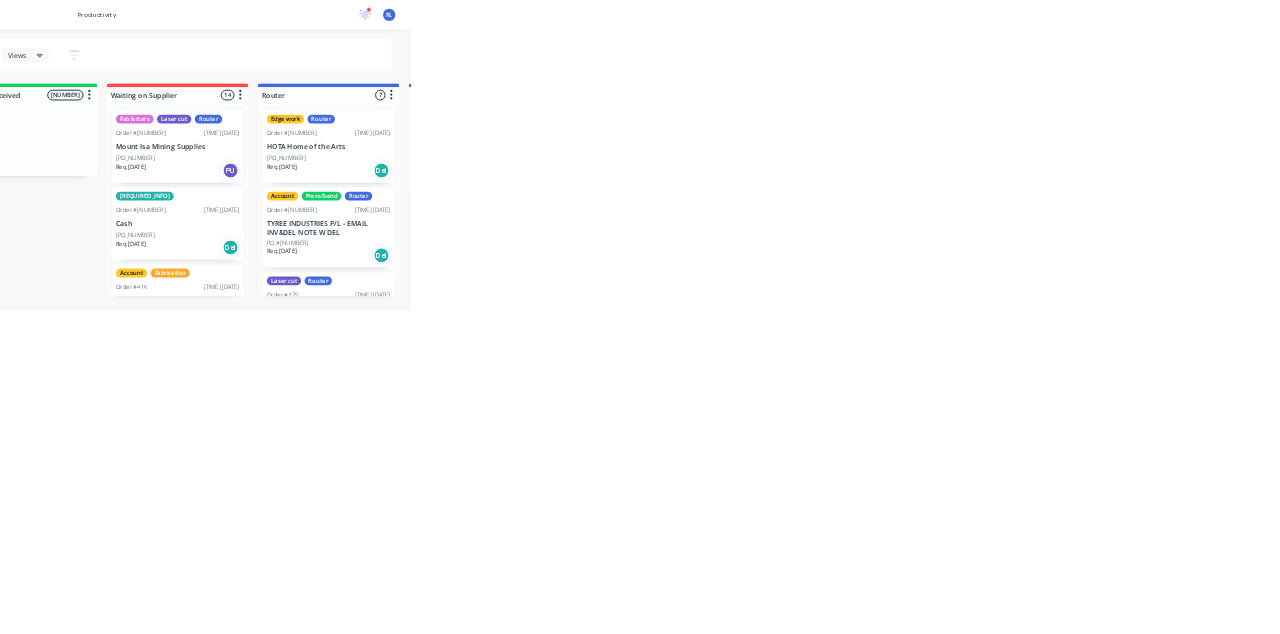 click on "Nixon Electrical Pty Ltd" at bounding box center (803, 300) 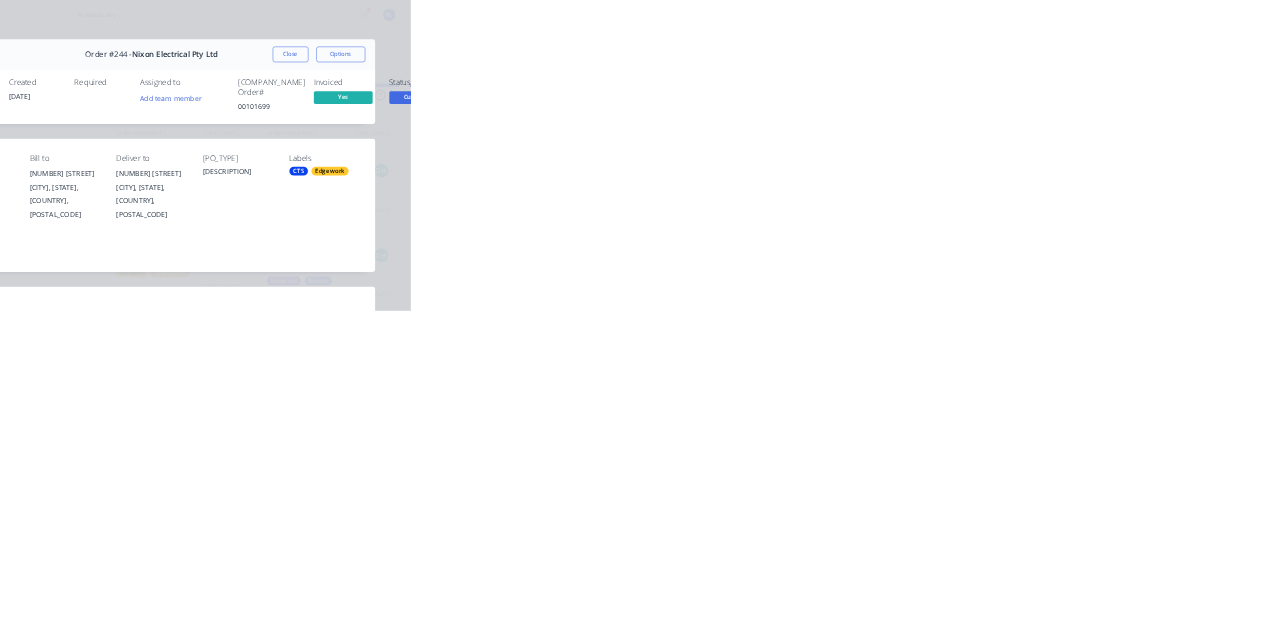click on "Close" at bounding box center (1033, 111) 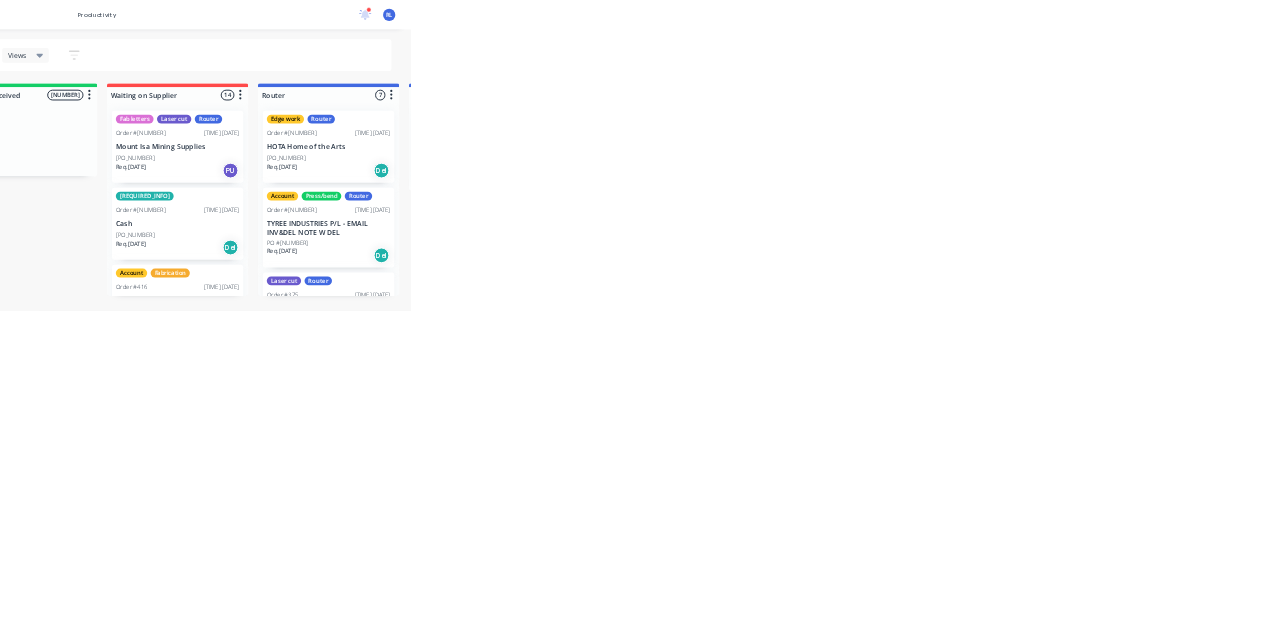 scroll, scrollTop: 0, scrollLeft: 0, axis: both 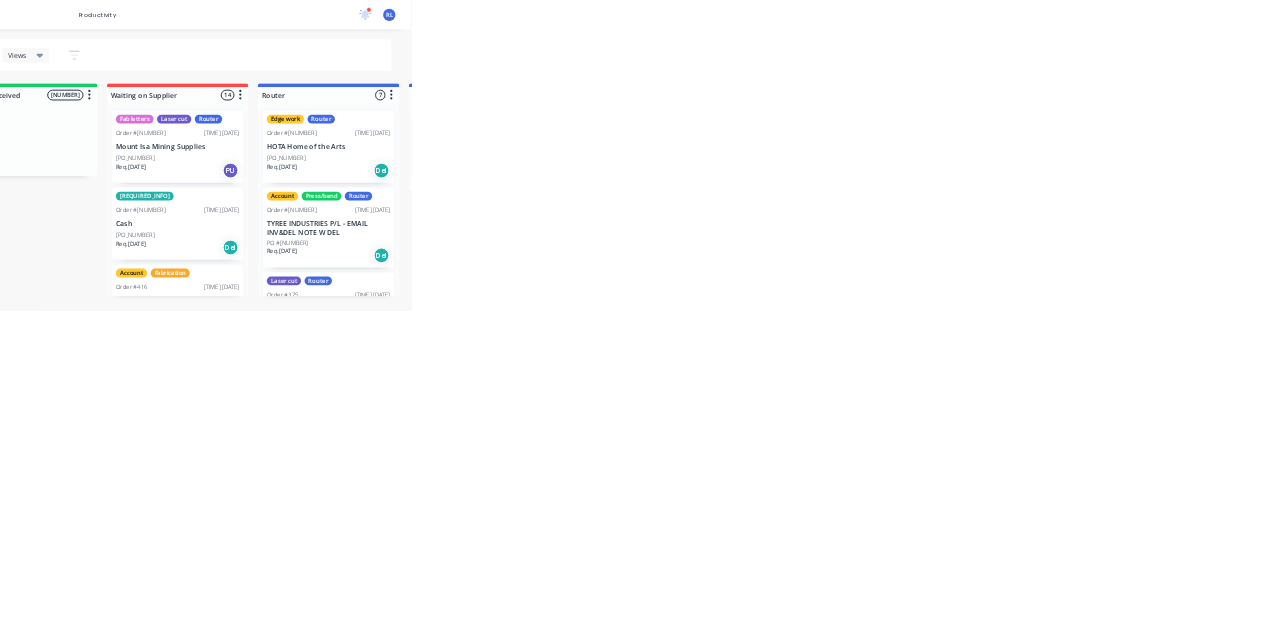 click on "CTS Order #552 10:45 AM 27/06/25 Bonza Graphics - PJ & SA Macgregor Trading As PO #10mm Acrylic panel Req. 26/06/25 PU" at bounding box center (803, 613) 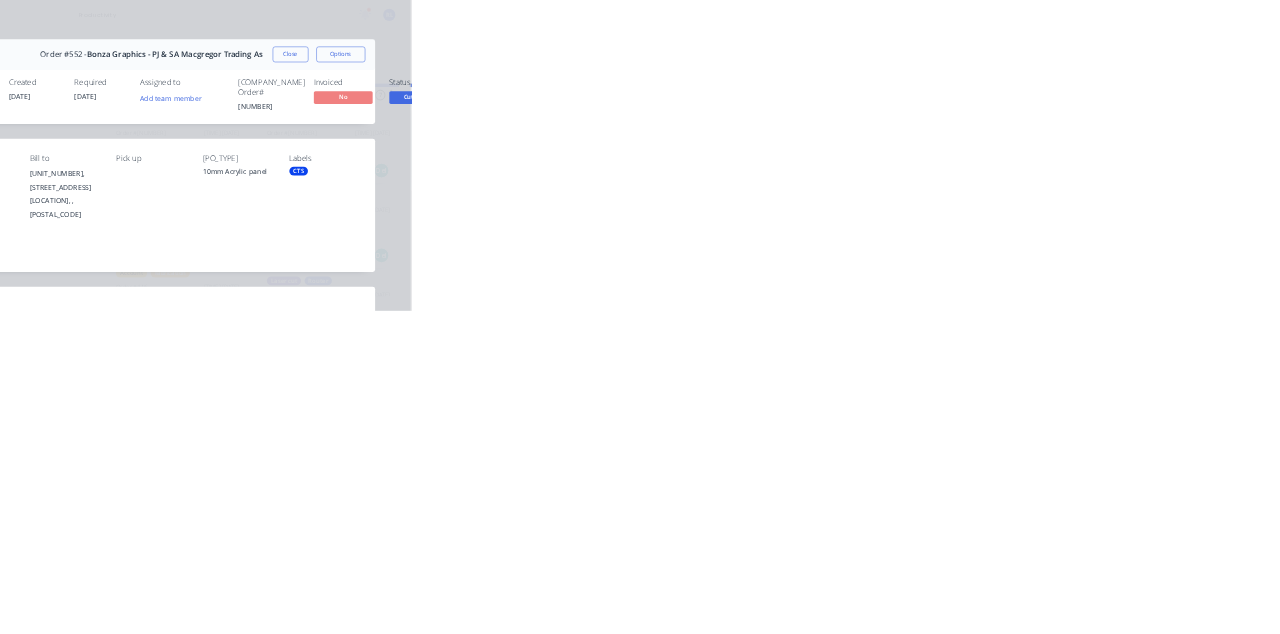 click on "Collaborate" at bounding box center (169, 175) 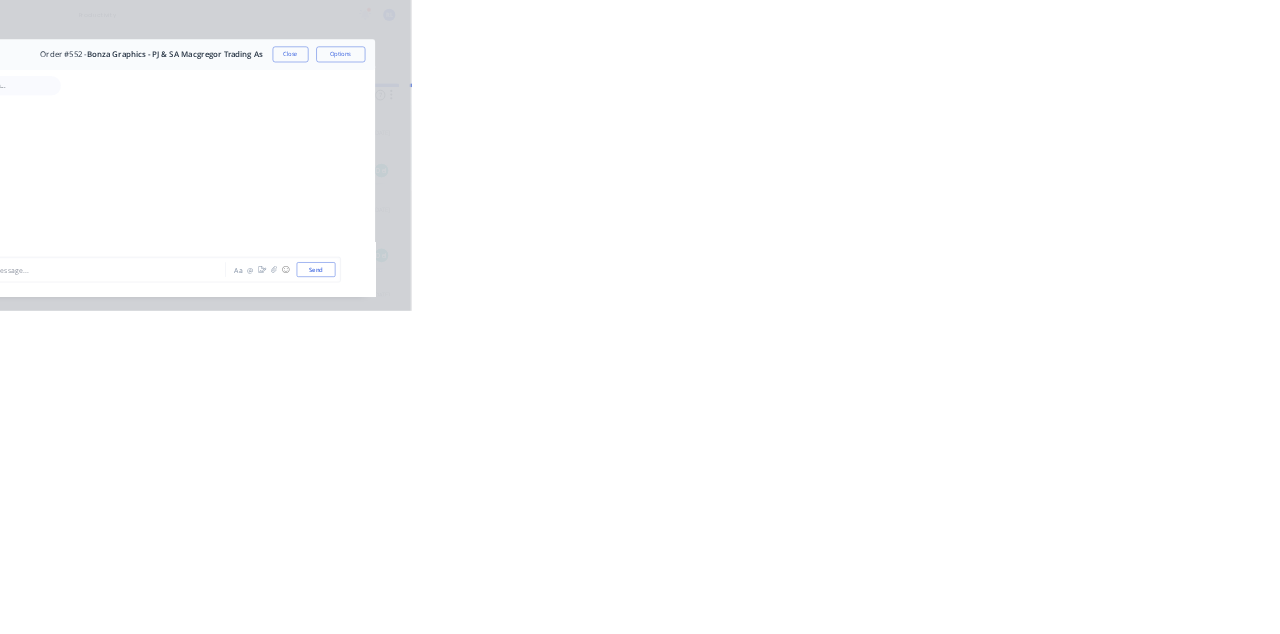 click on "Close" at bounding box center (1033, 111) 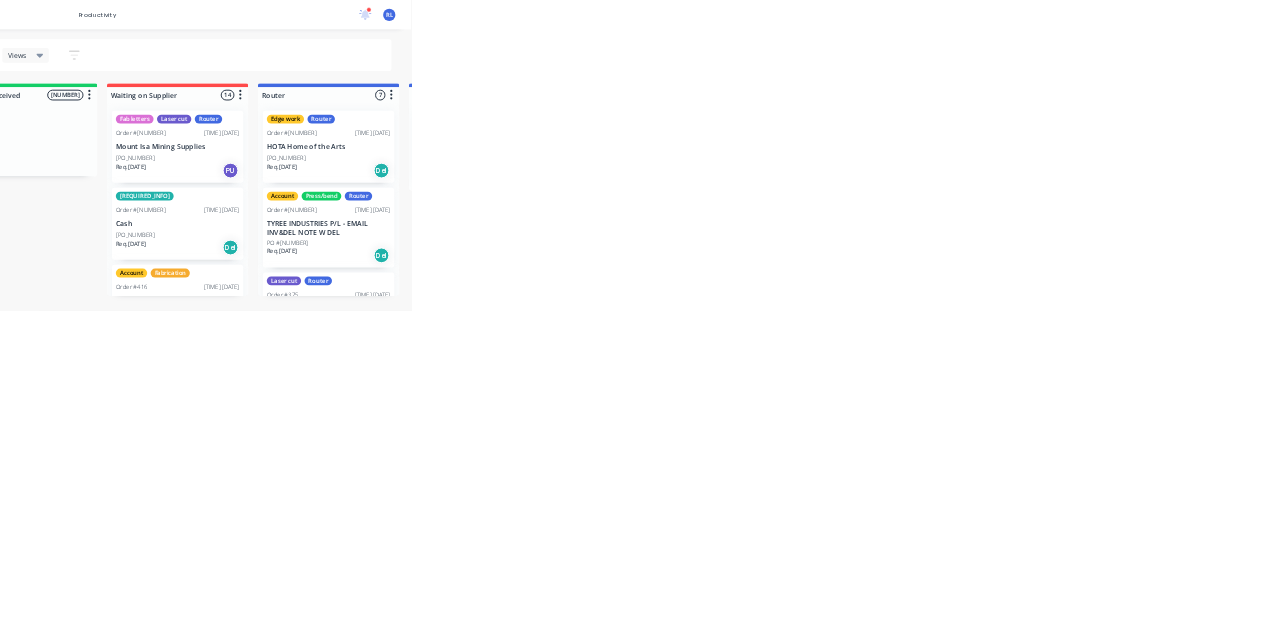 click on "Cash" at bounding box center (803, 300) 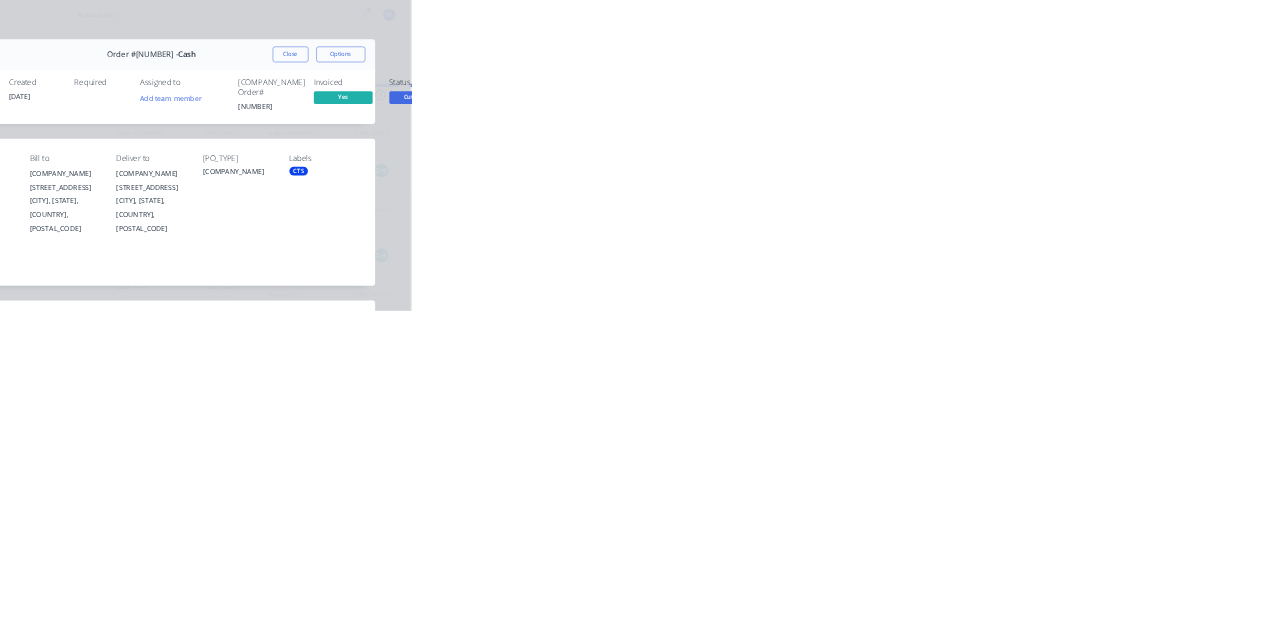 click on "Collaborate" at bounding box center (169, 175) 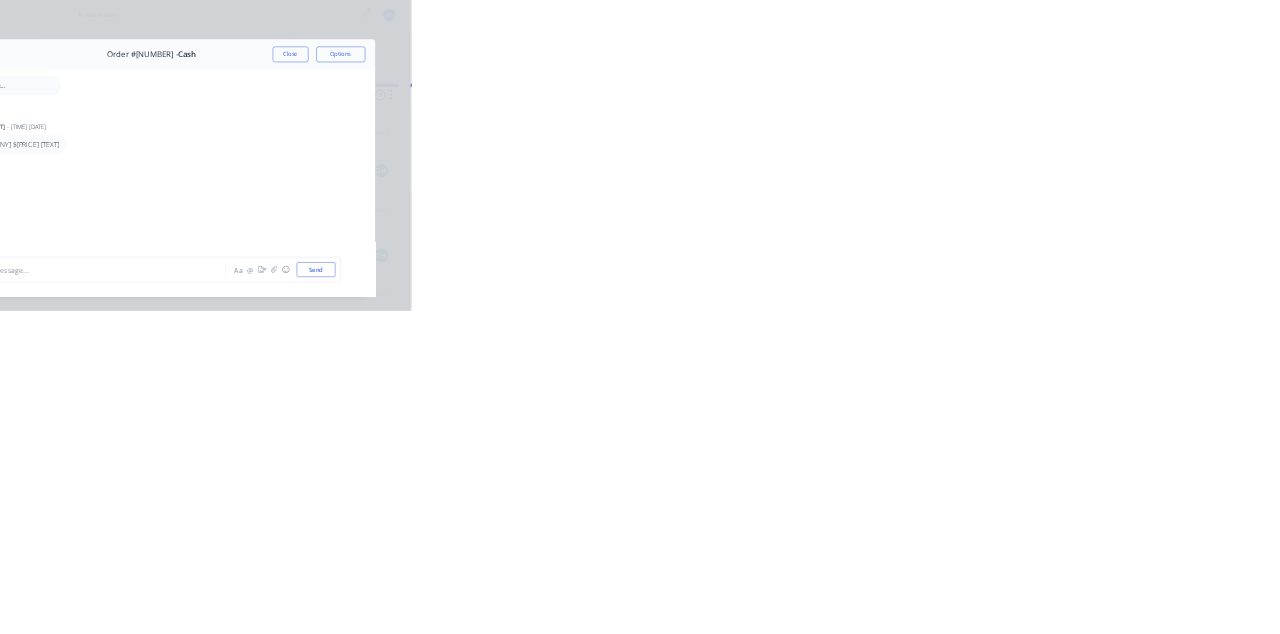 click on "Close" at bounding box center (1033, 111) 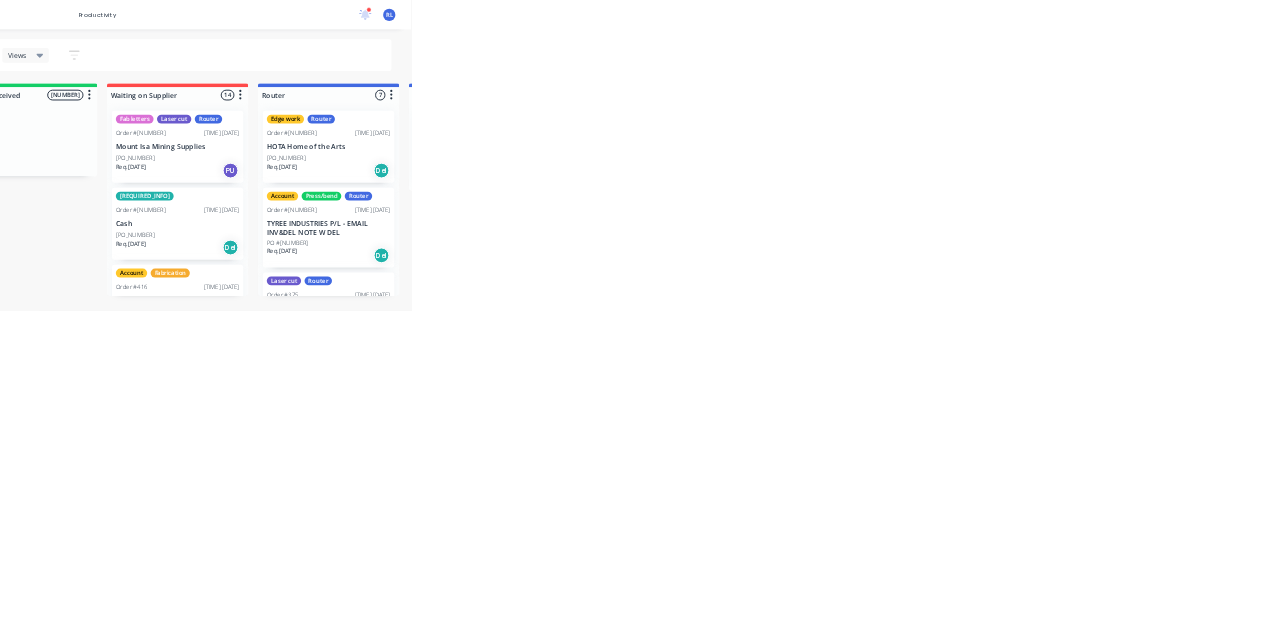 click on "Cash" at bounding box center (803, 300) 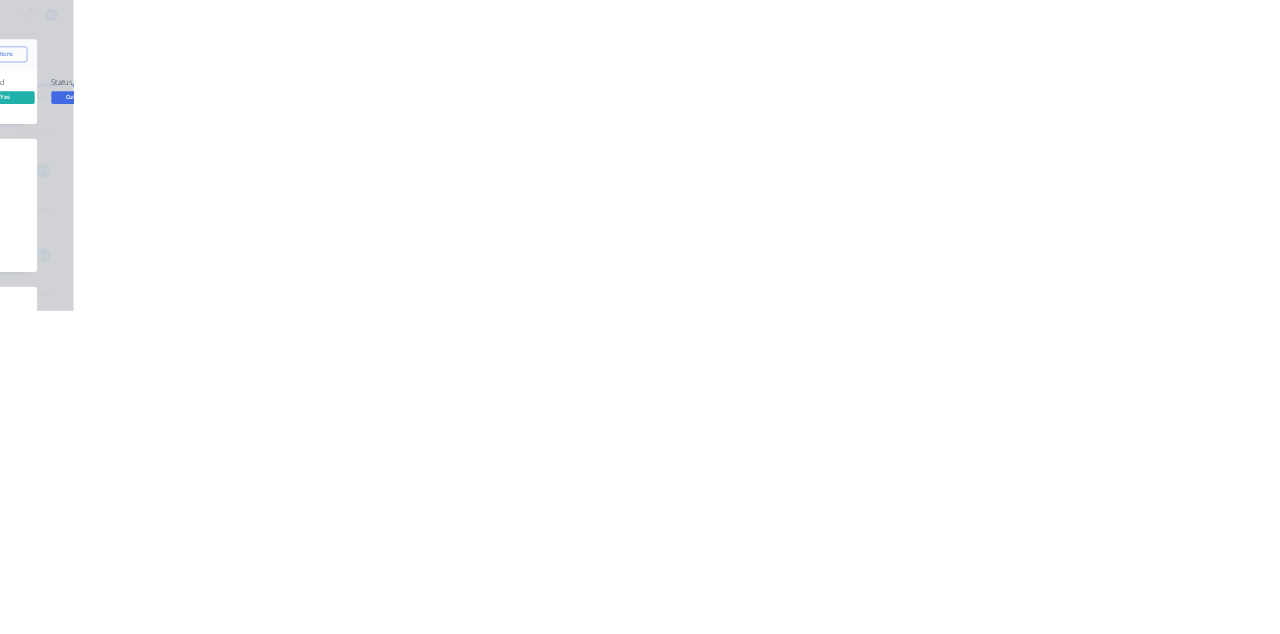 scroll, scrollTop: 0, scrollLeft: 0, axis: both 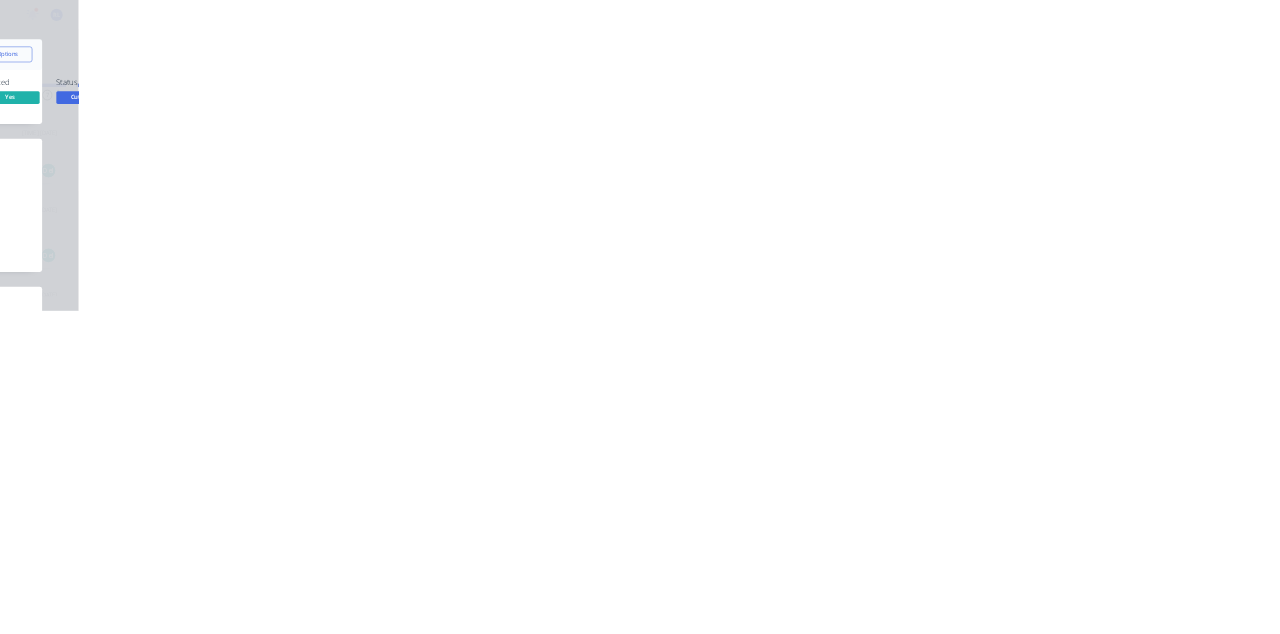 click on "Close" at bounding box center (1033, 111) 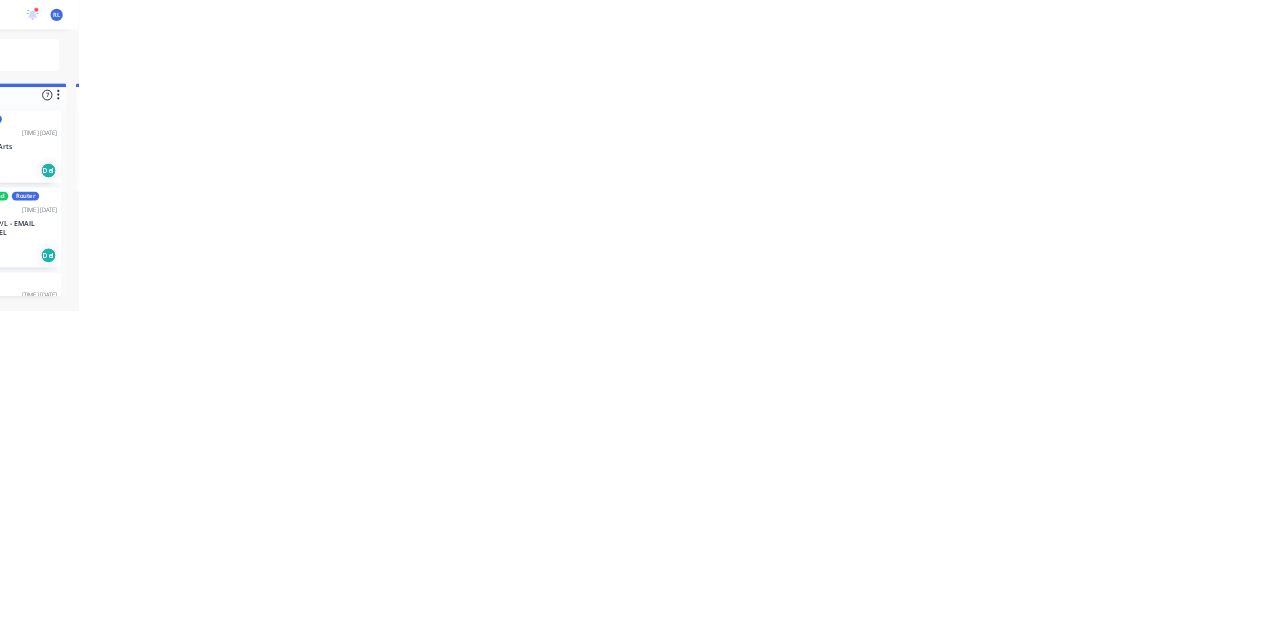 click on "CTS Order #533 03:41 PM 25/06/25 Cash PO #Harbour group Req. Del" at bounding box center [803, 299] 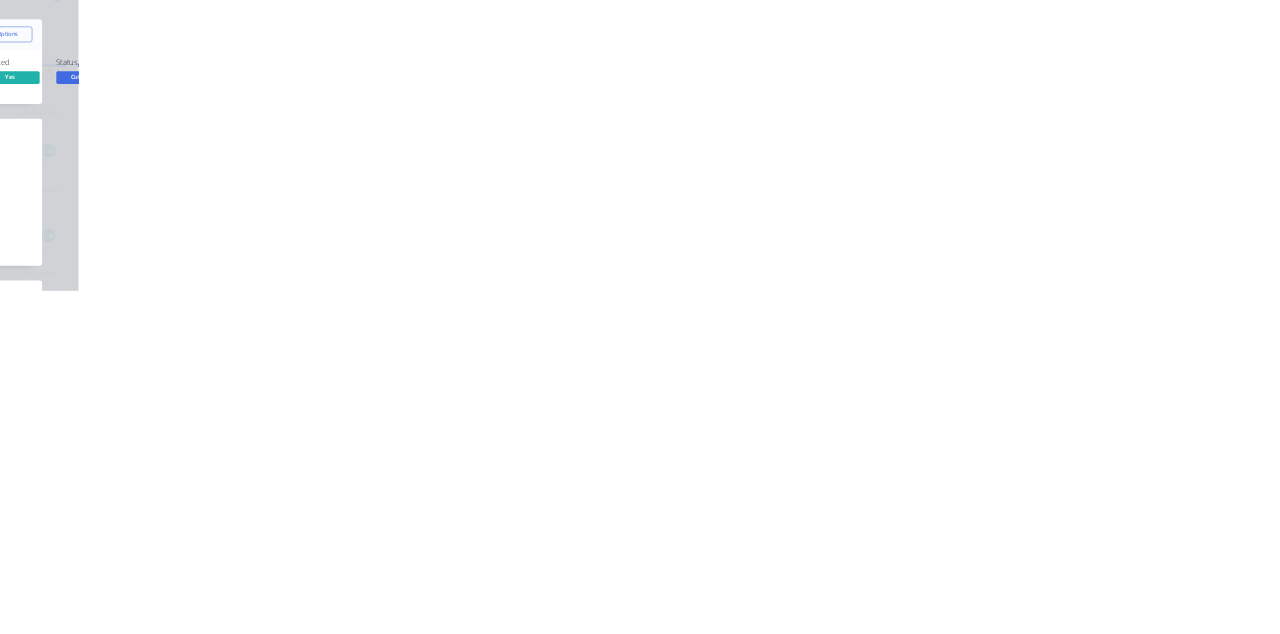 click on "Close" at bounding box center (1033, 111) 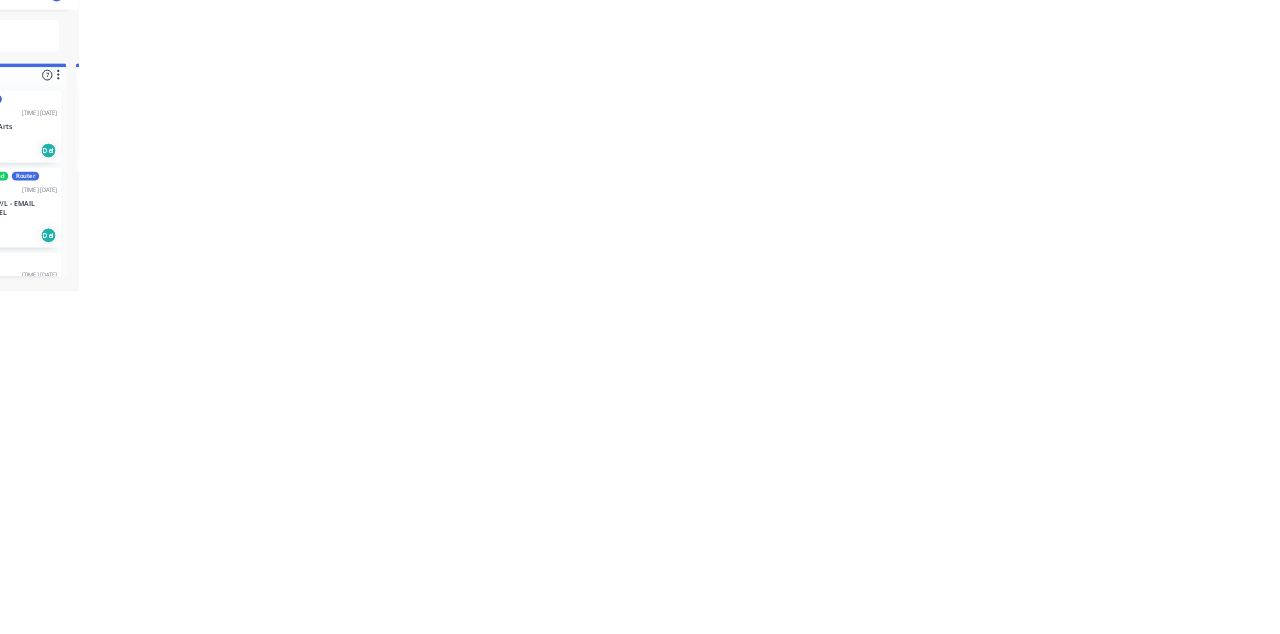 scroll, scrollTop: 294, scrollLeft: 0, axis: vertical 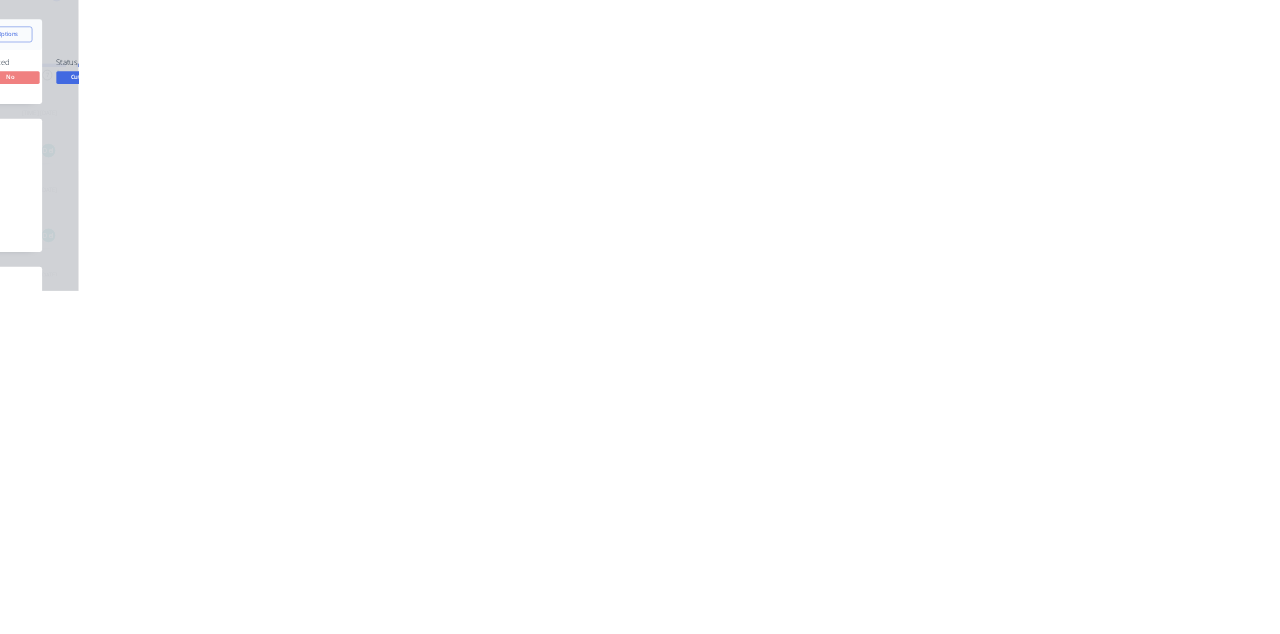 click on "Order details" at bounding box center [170, 125] 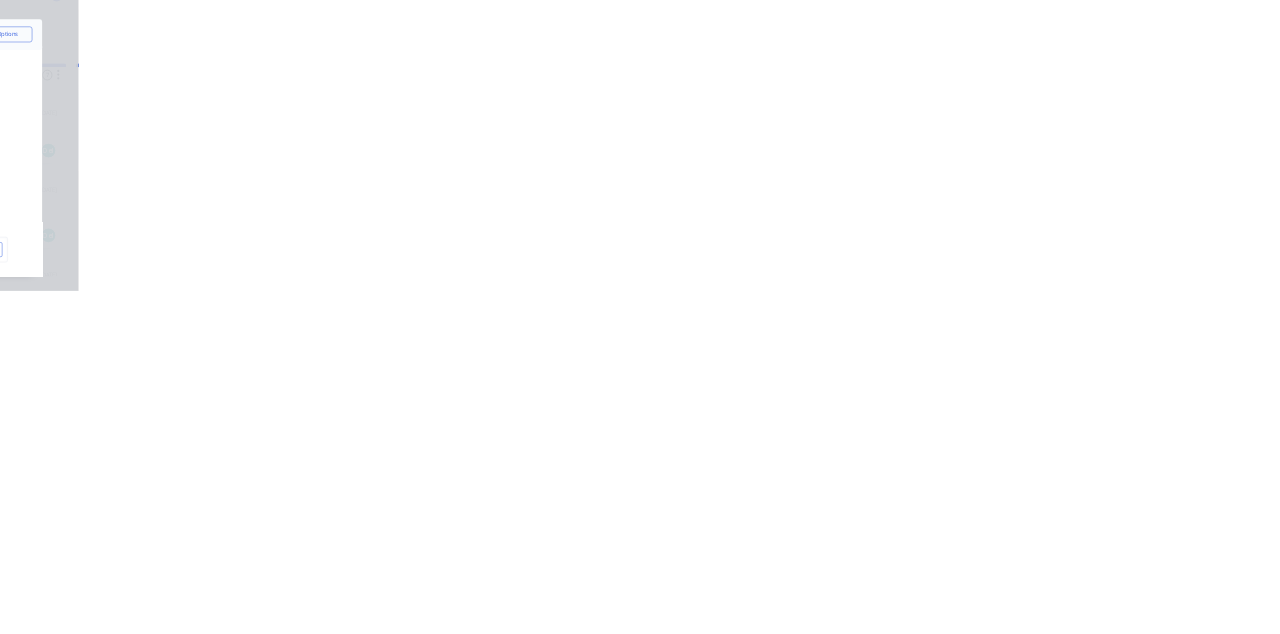 click on "Close" at bounding box center (1033, 111) 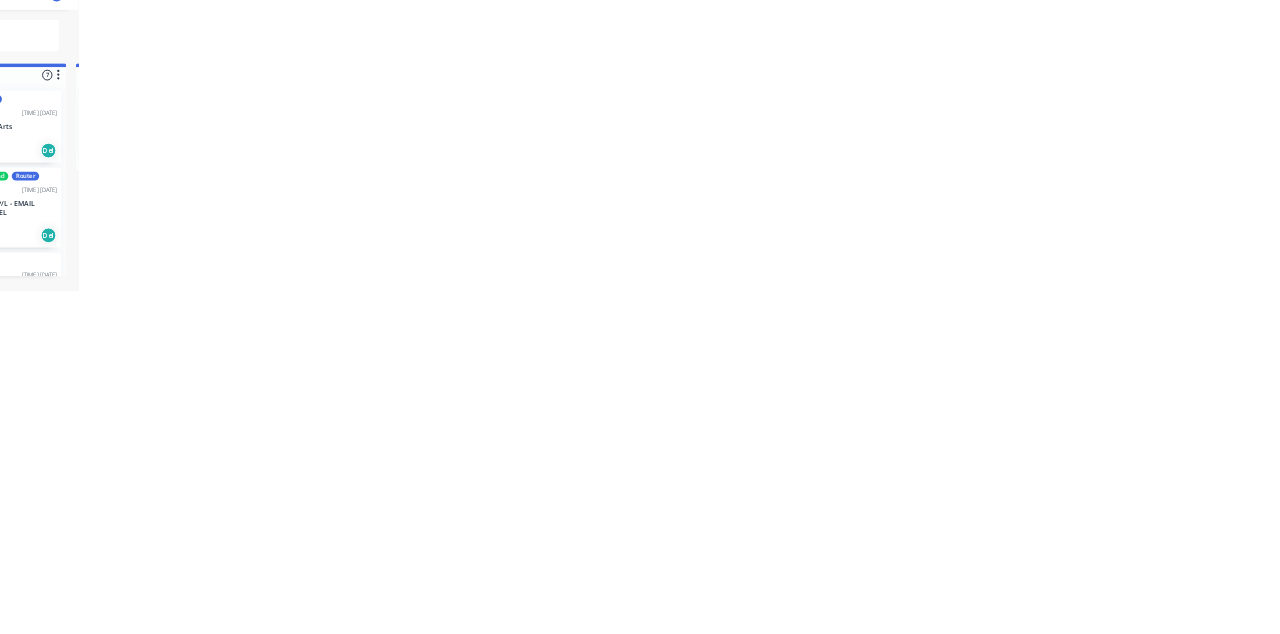 click on "Cash" at bounding box center (803, 300) 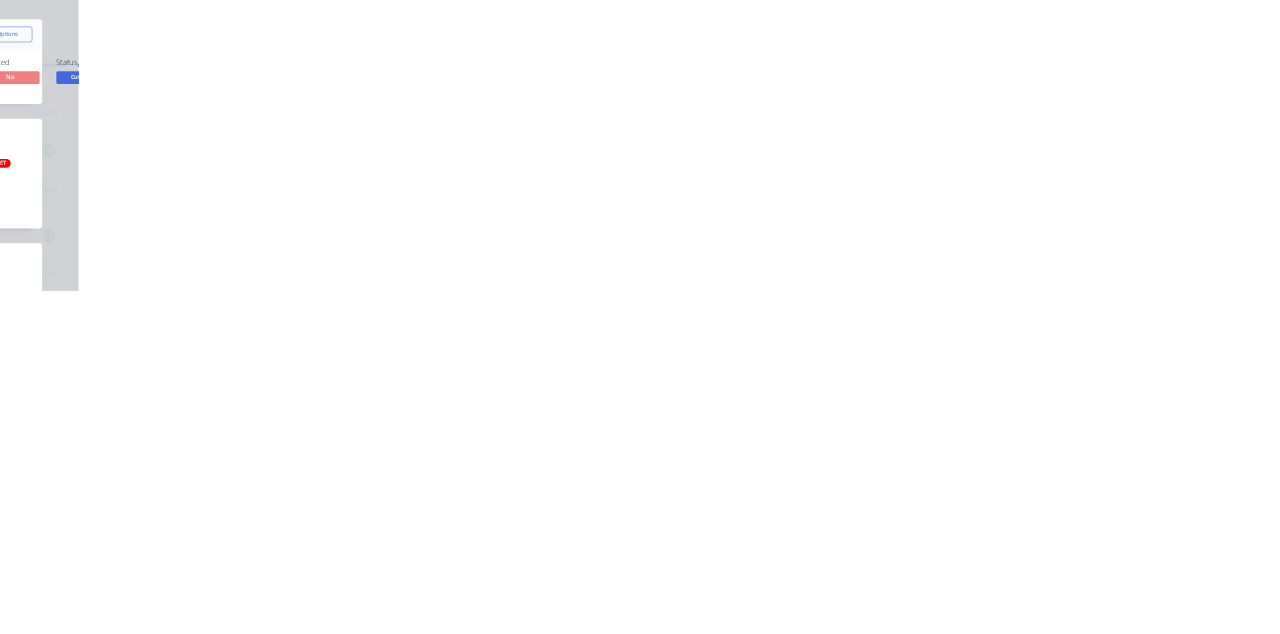 click on "Close" at bounding box center (1033, 111) 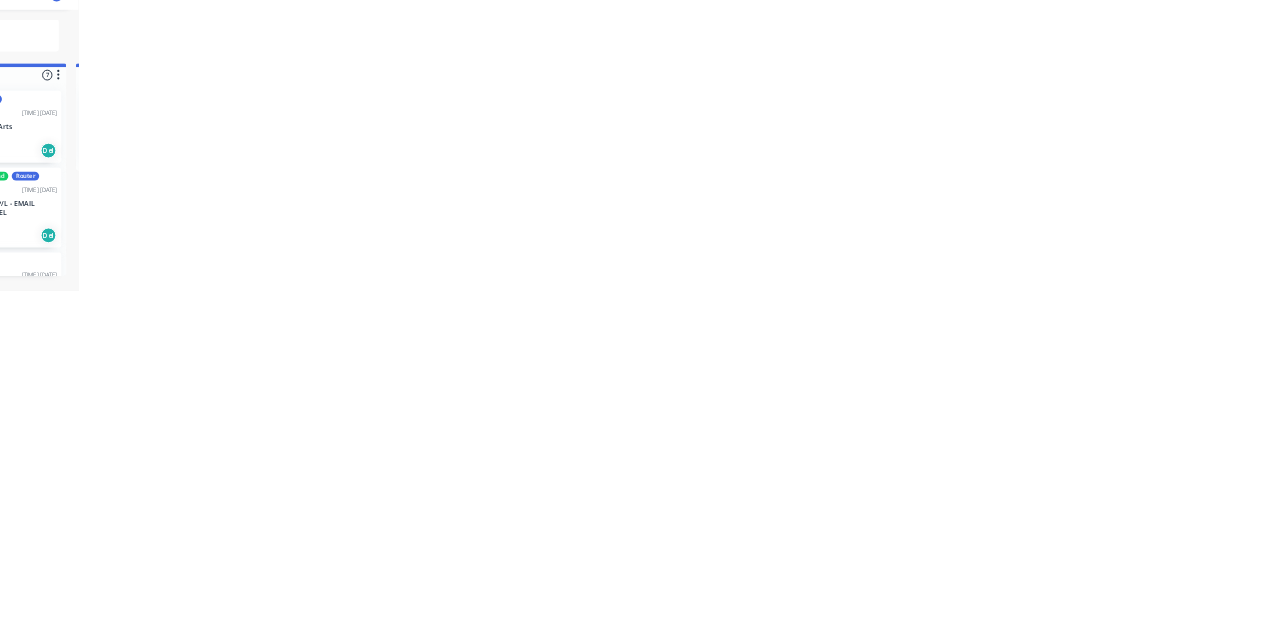 scroll, scrollTop: 596, scrollLeft: 0, axis: vertical 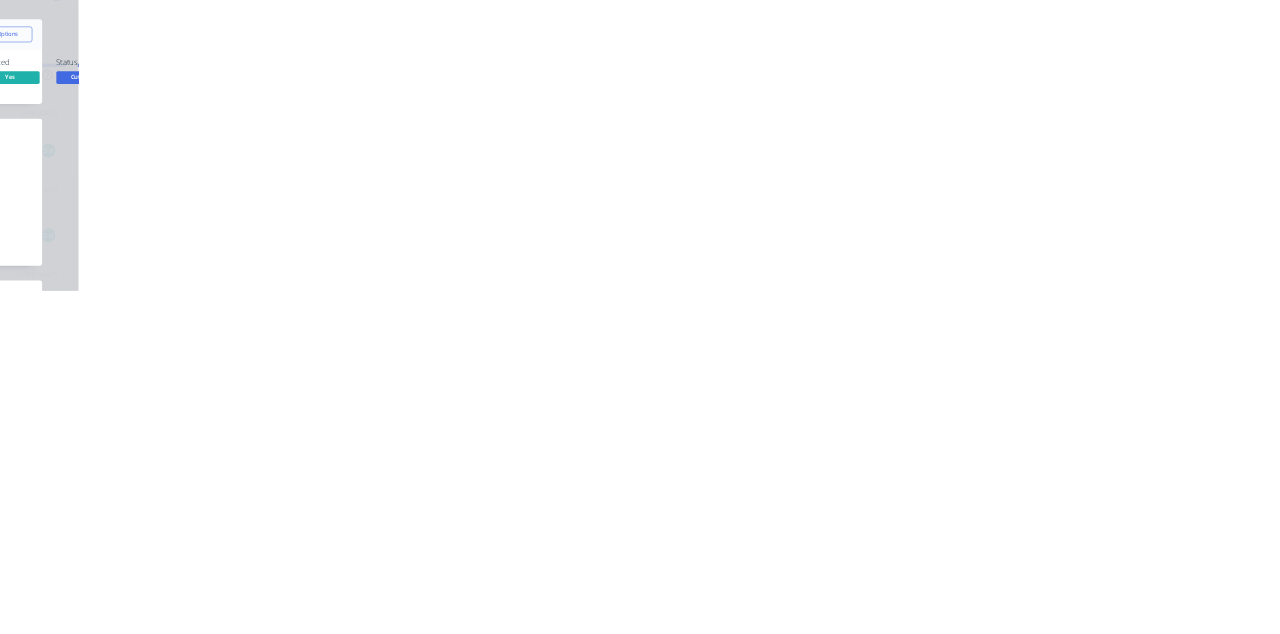 click on "Collaborate" at bounding box center [169, 175] 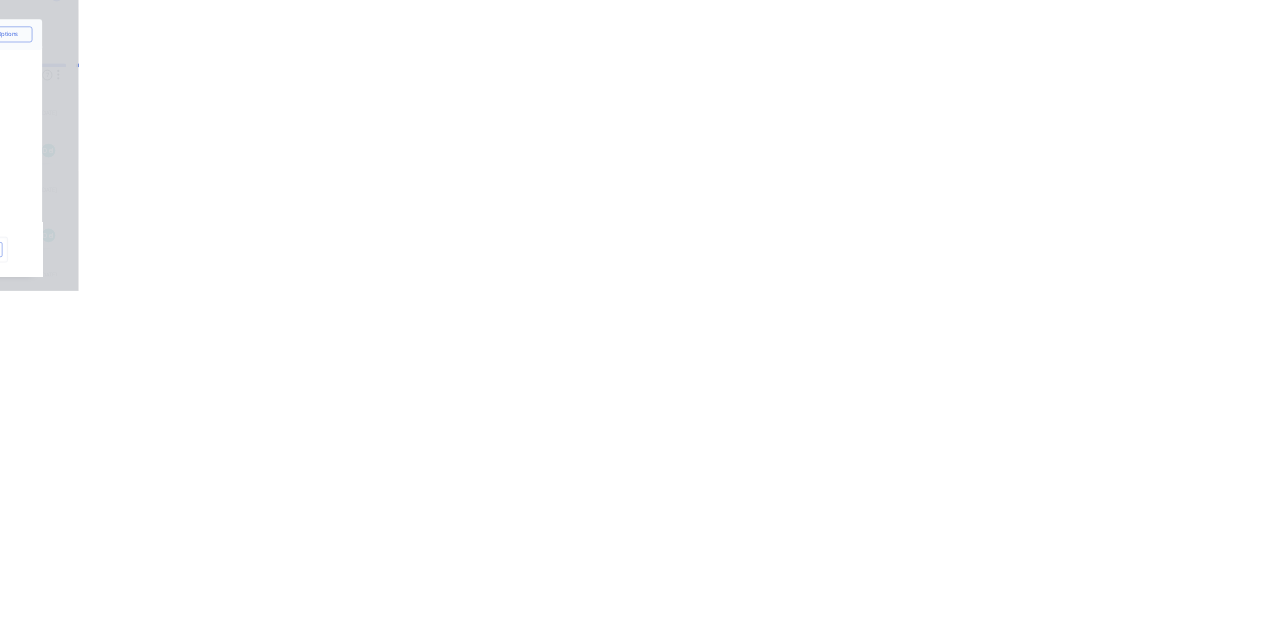 click on "Close" at bounding box center (1033, 111) 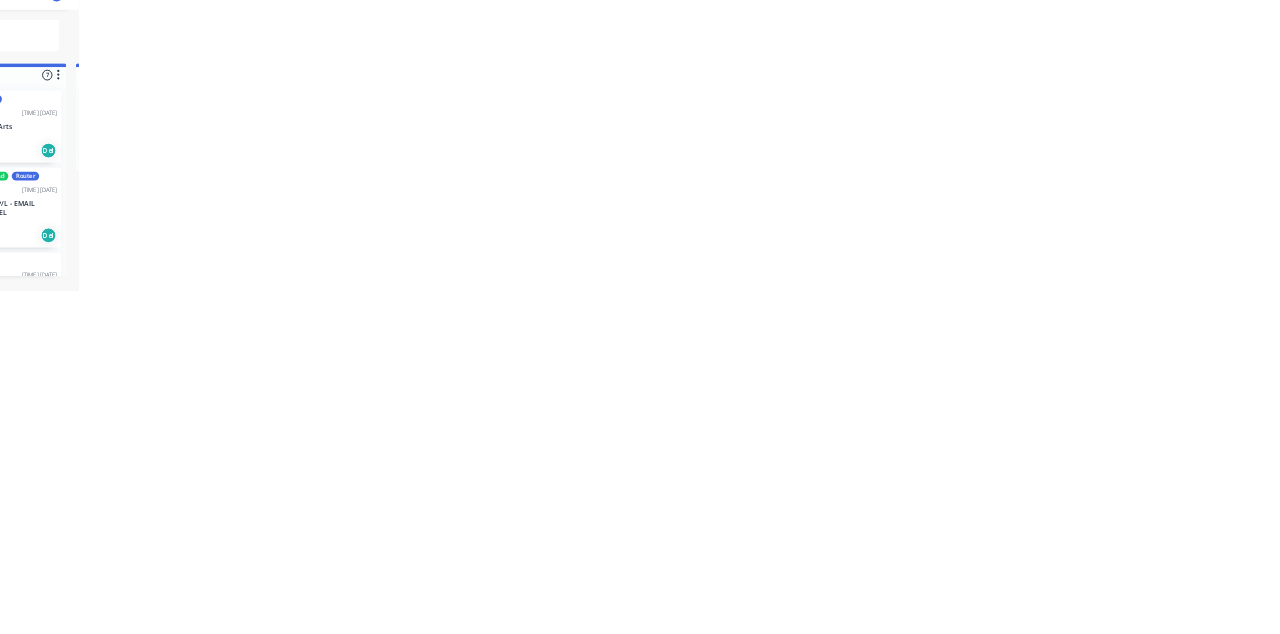 scroll, scrollTop: 822, scrollLeft: 0, axis: vertical 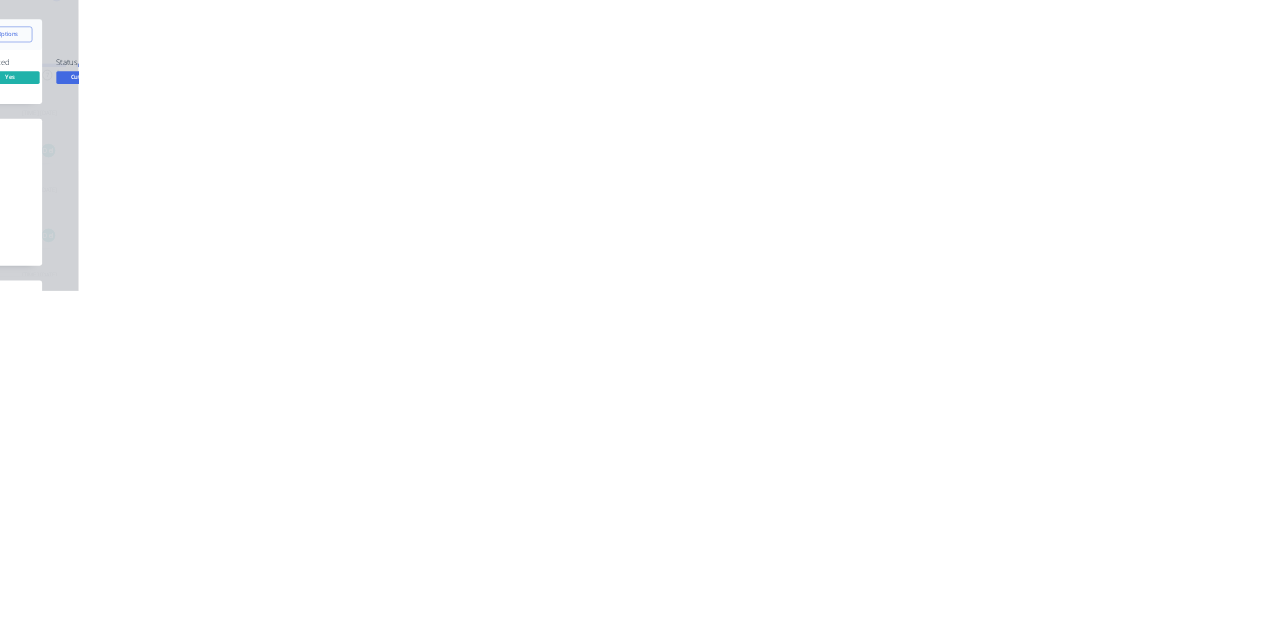 click on "Close" at bounding box center (1033, 111) 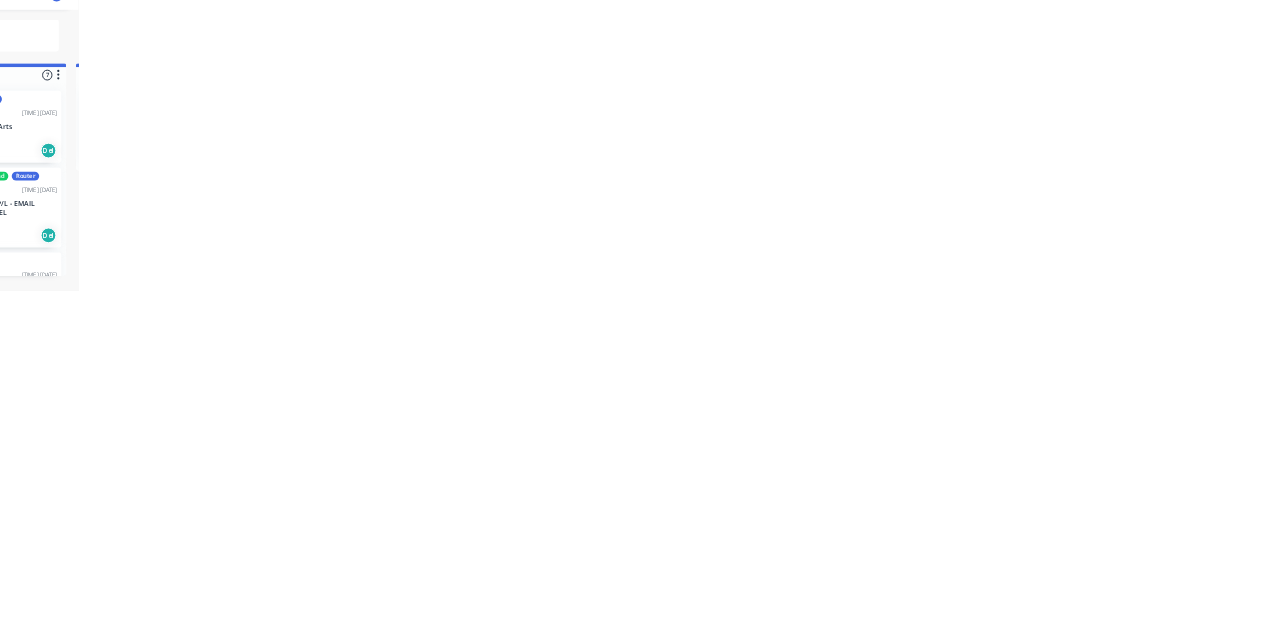 click on "Nixon Electrical Pty Ltd" at bounding box center (803, 300) 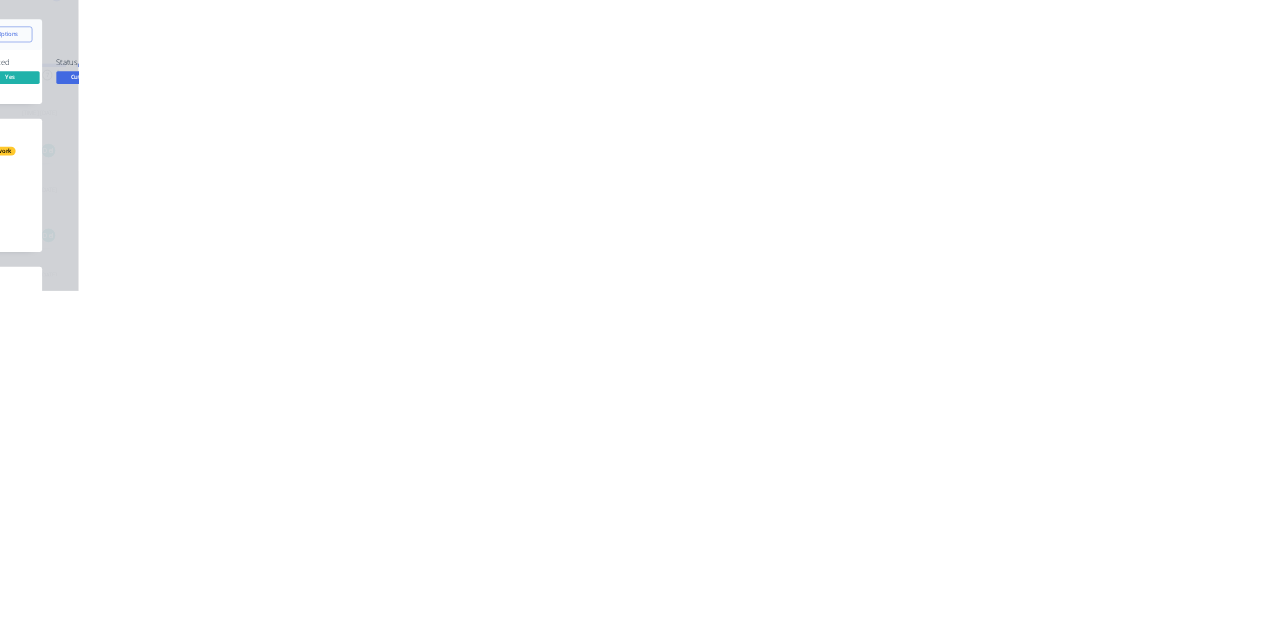 click on "Close" at bounding box center (1033, 111) 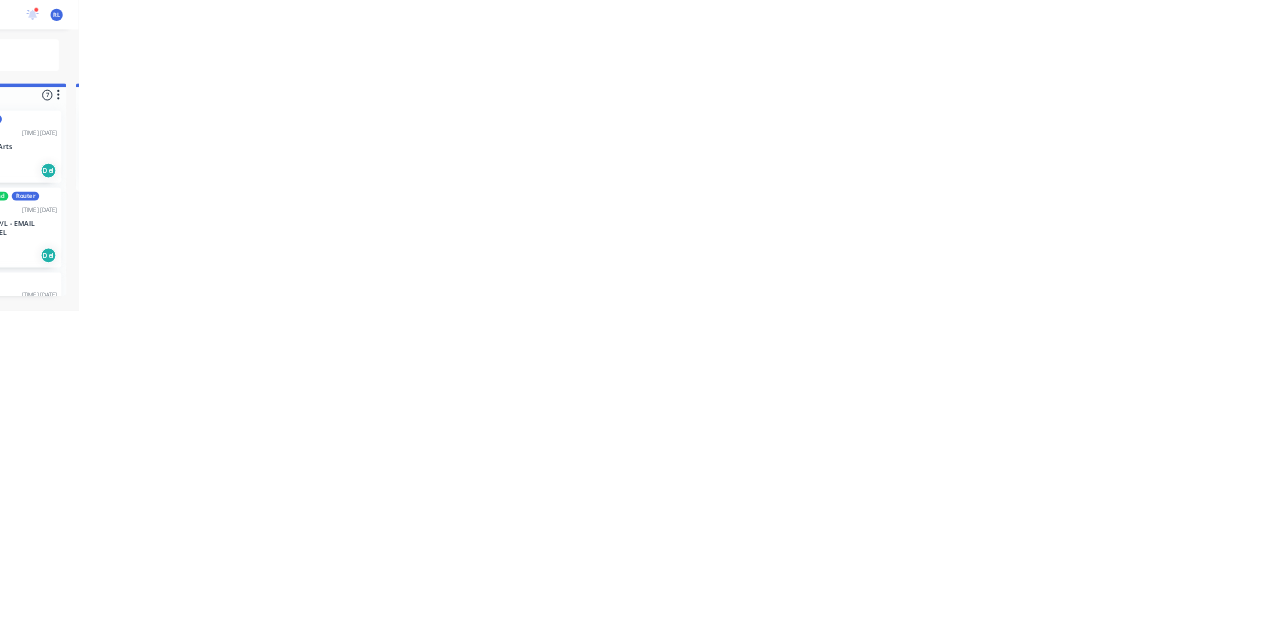 scroll, scrollTop: 0, scrollLeft: 0, axis: both 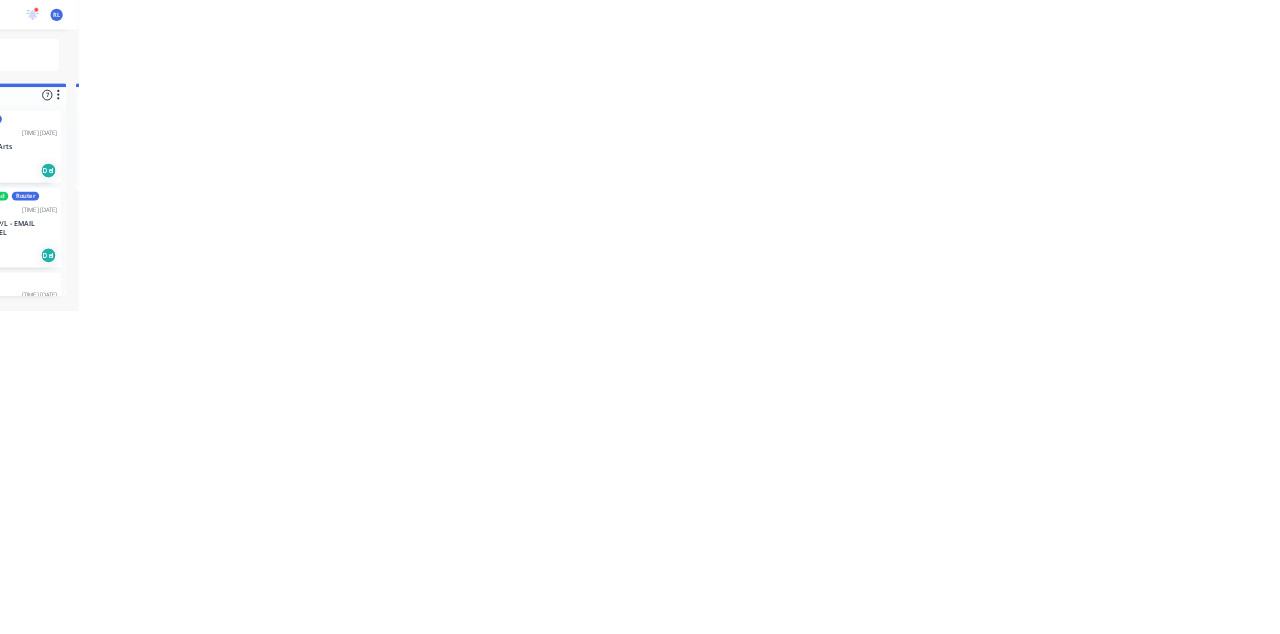 click on "Order #533 03:41 PM 25/06/25" at bounding box center [803, 271] 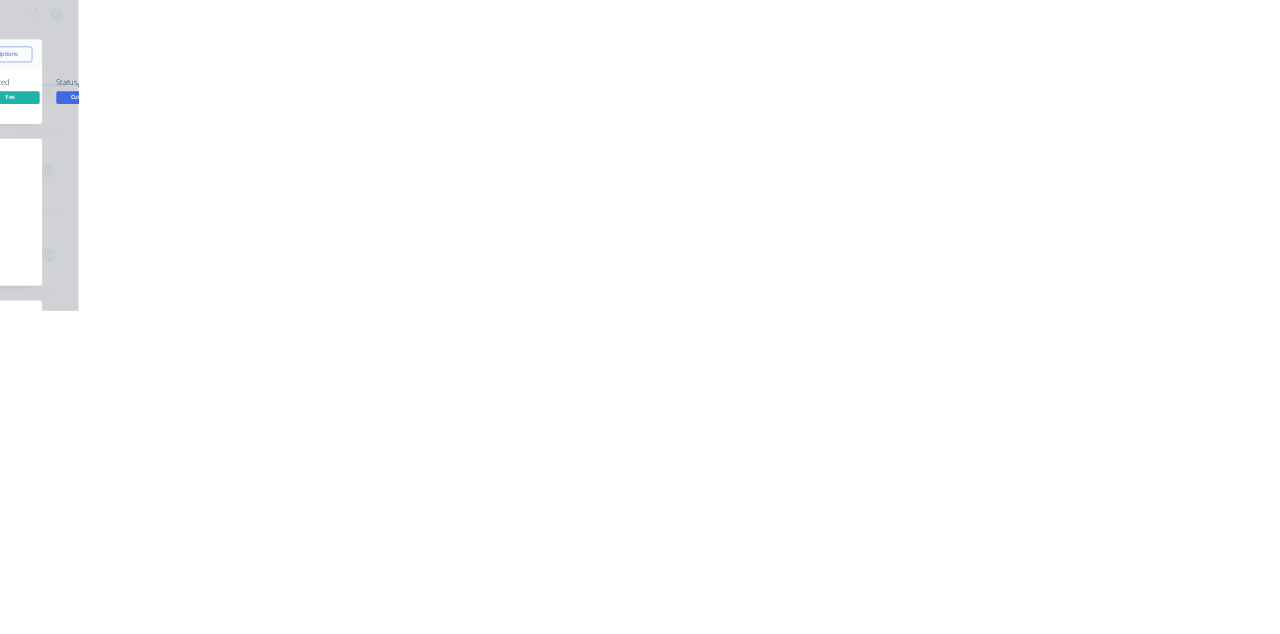 click on "Close" at bounding box center (1033, 111) 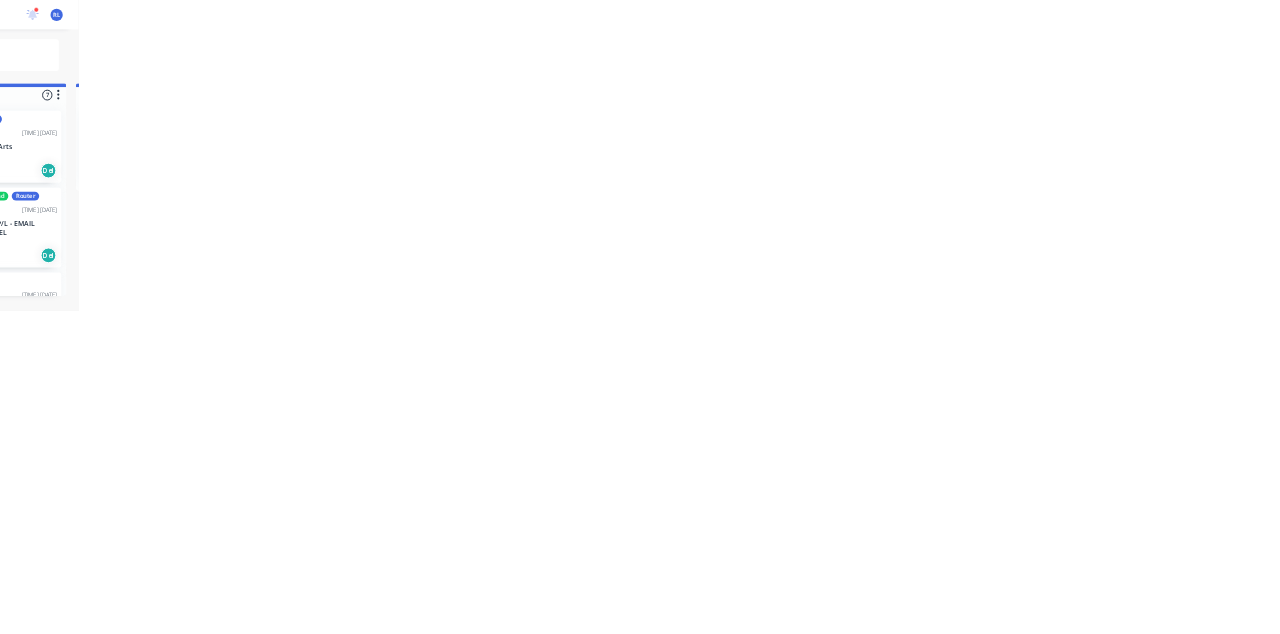 scroll, scrollTop: 822, scrollLeft: 0, axis: vertical 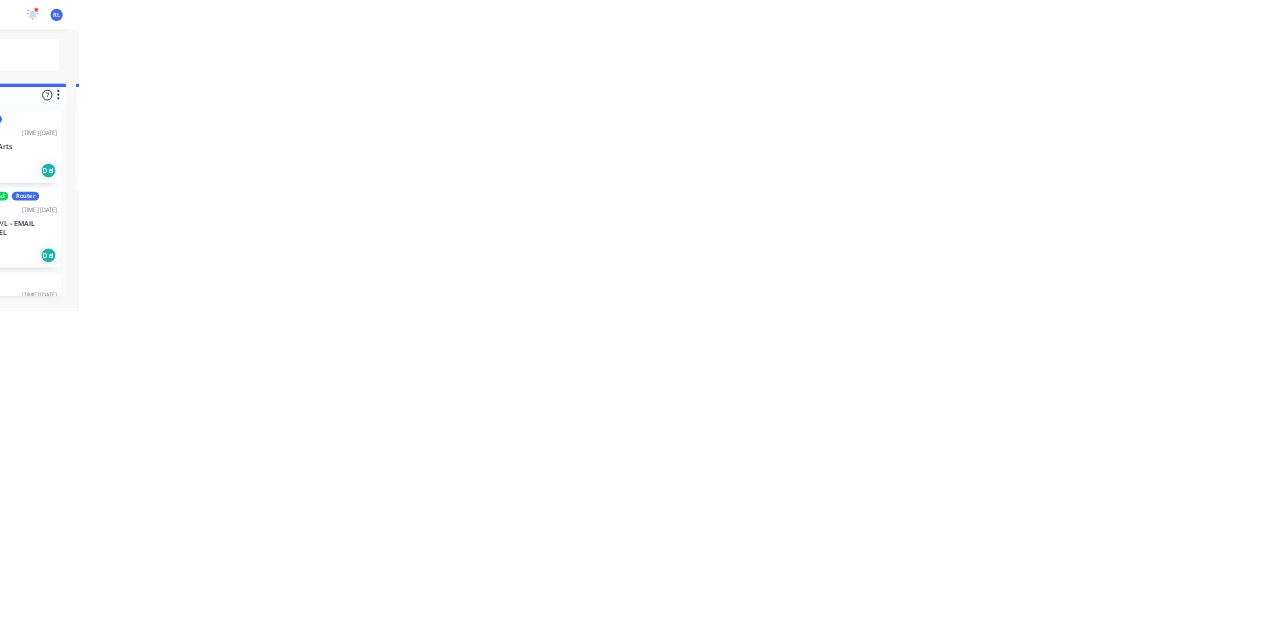 click on "Nixon Electrical Pty Ltd" at bounding box center (803, 300) 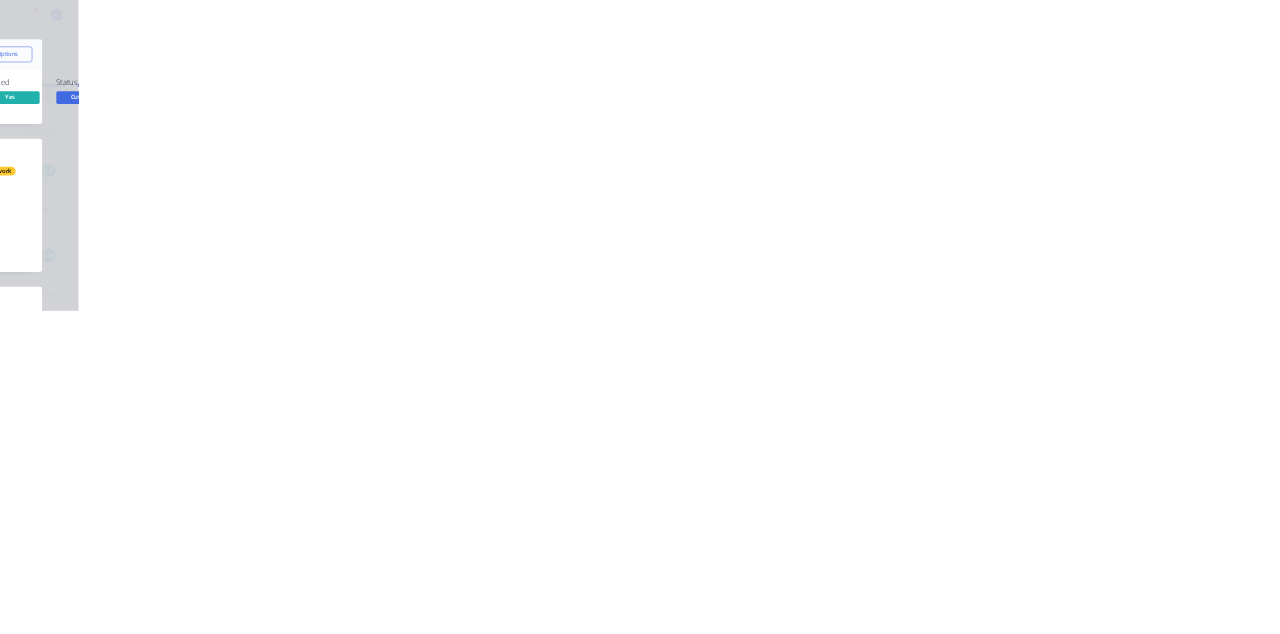 click on "Close" at bounding box center (1033, 111) 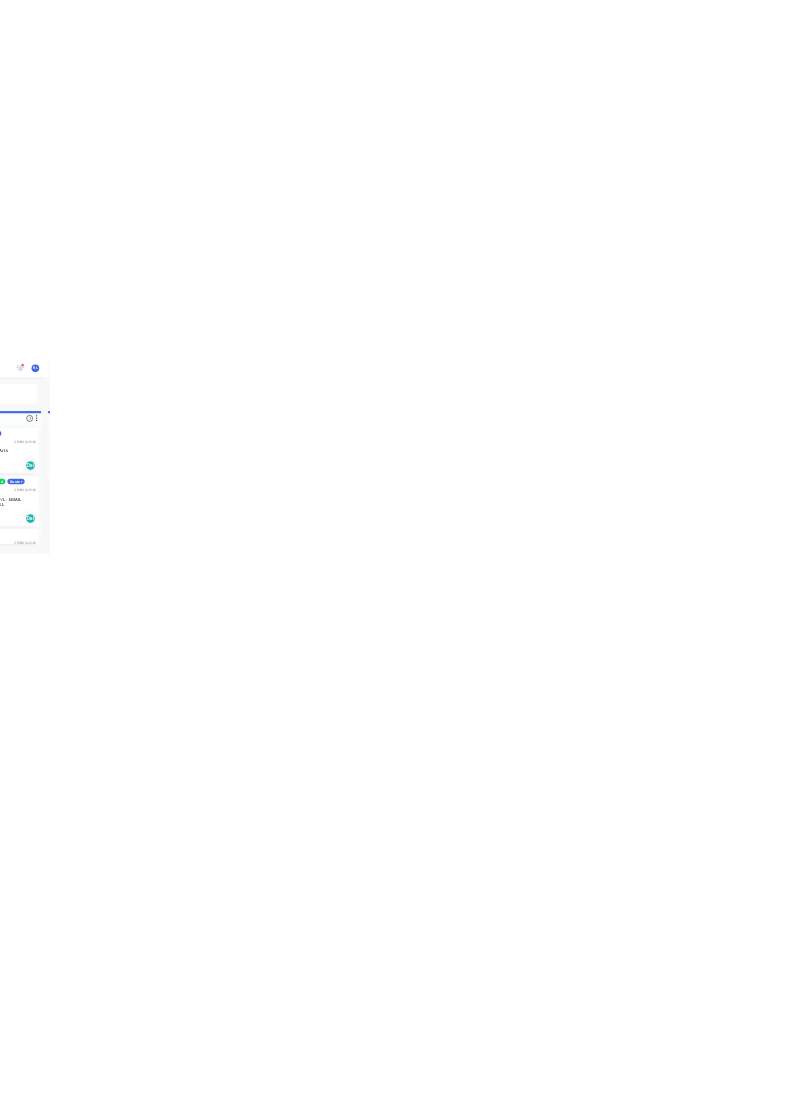 scroll, scrollTop: 0, scrollLeft: 0, axis: both 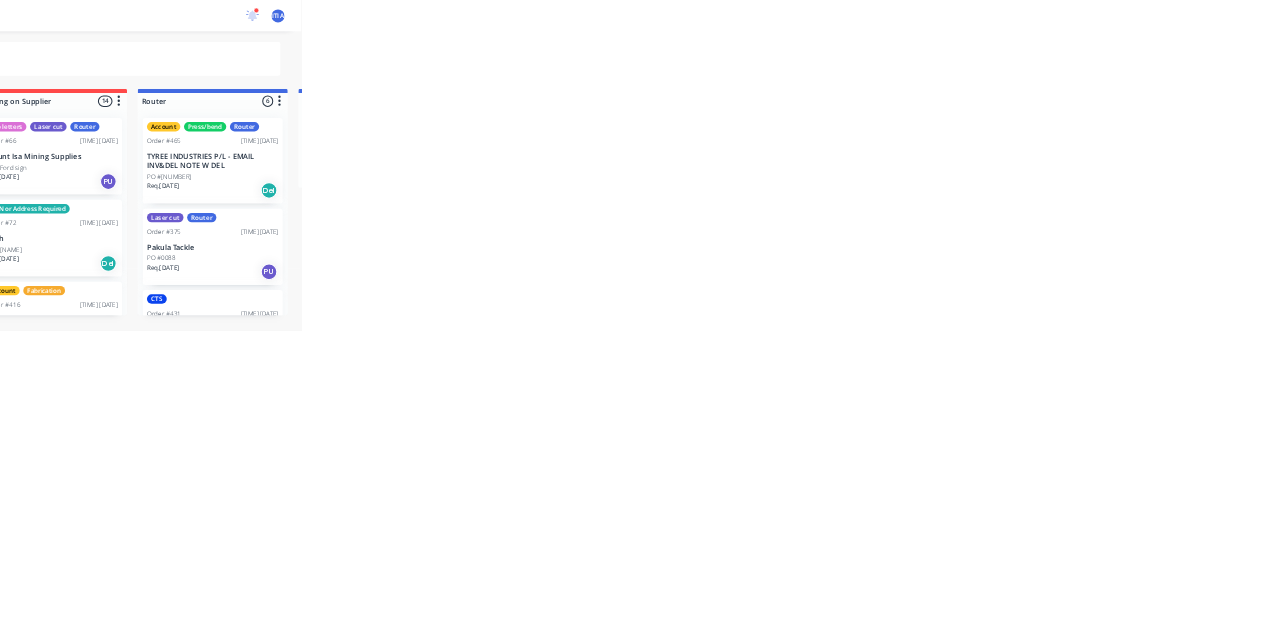 click on "Cash" at bounding box center (803, 300) 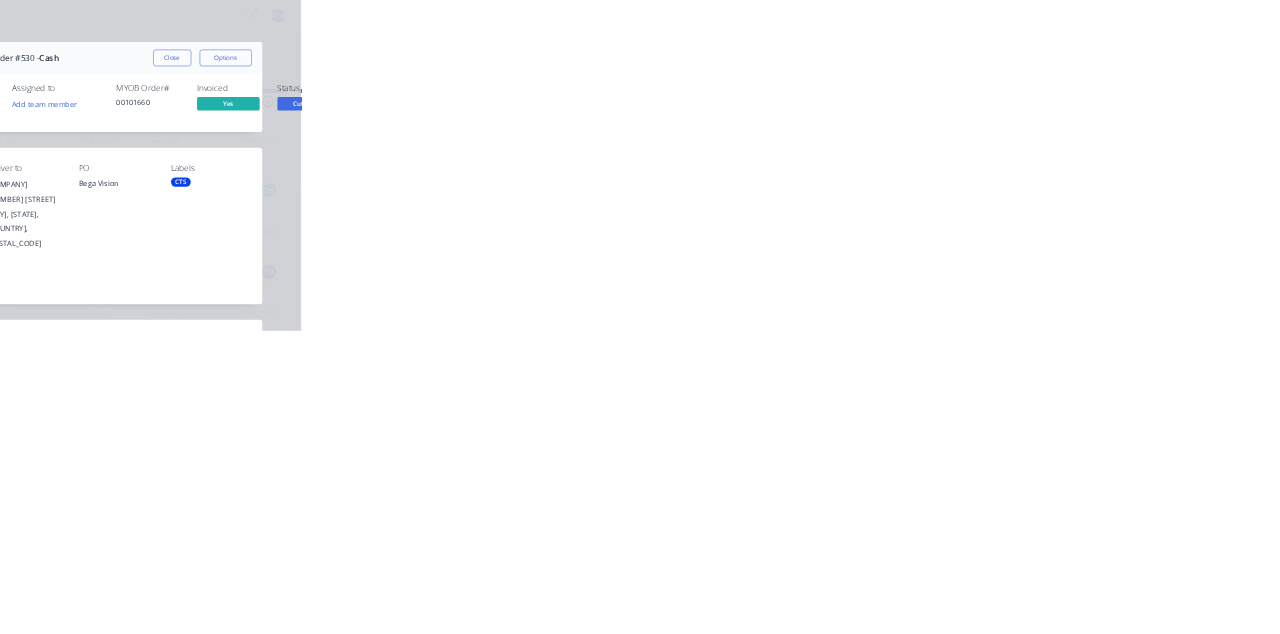 click on "Collaborate" at bounding box center (170, 175) 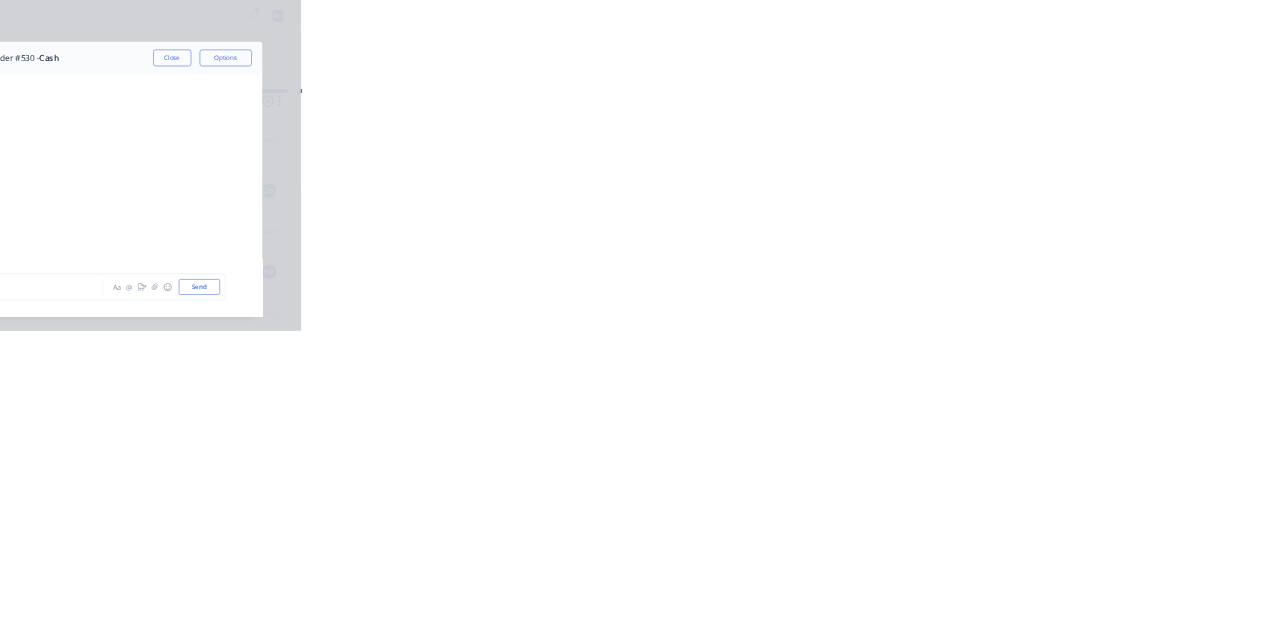 click on "Close" at bounding box center [1033, 111] 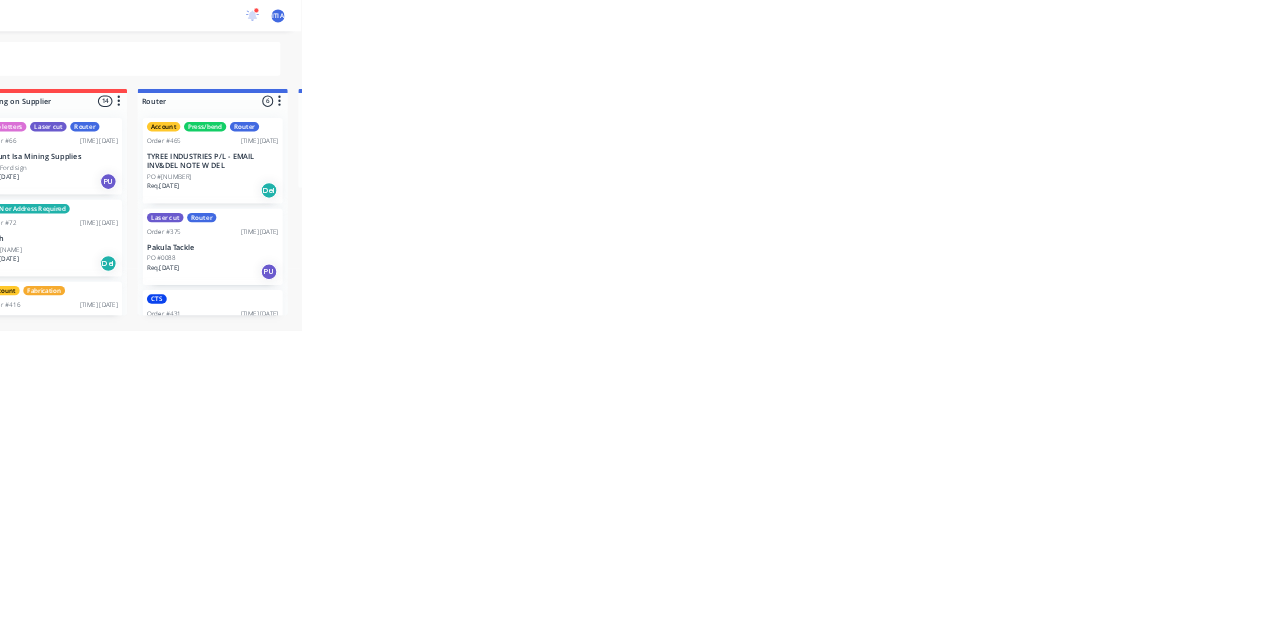 scroll, scrollTop: 822, scrollLeft: 0, axis: vertical 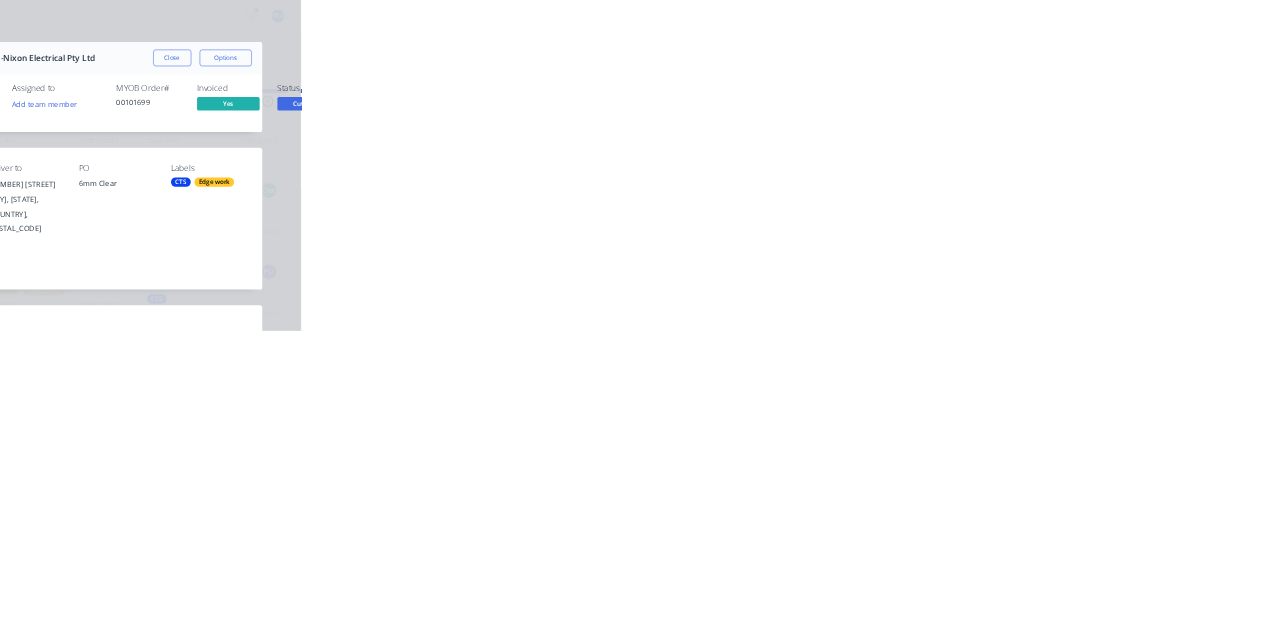 click on "Collaborate" at bounding box center (169, 175) 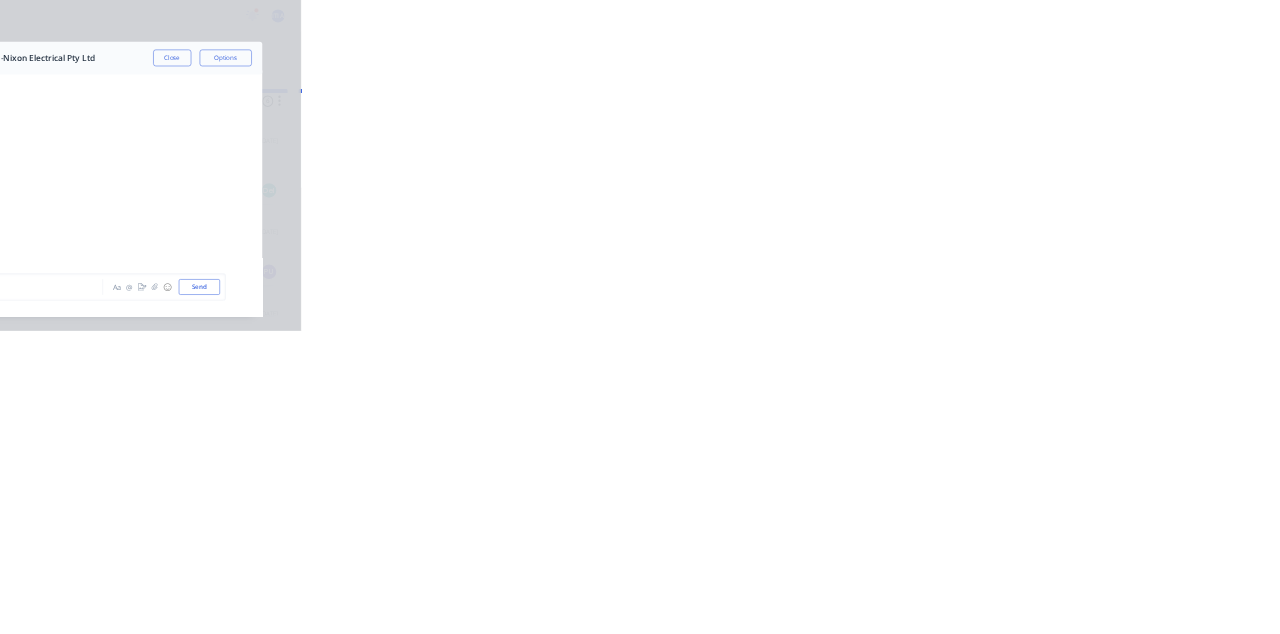 scroll, scrollTop: 348, scrollLeft: 0, axis: vertical 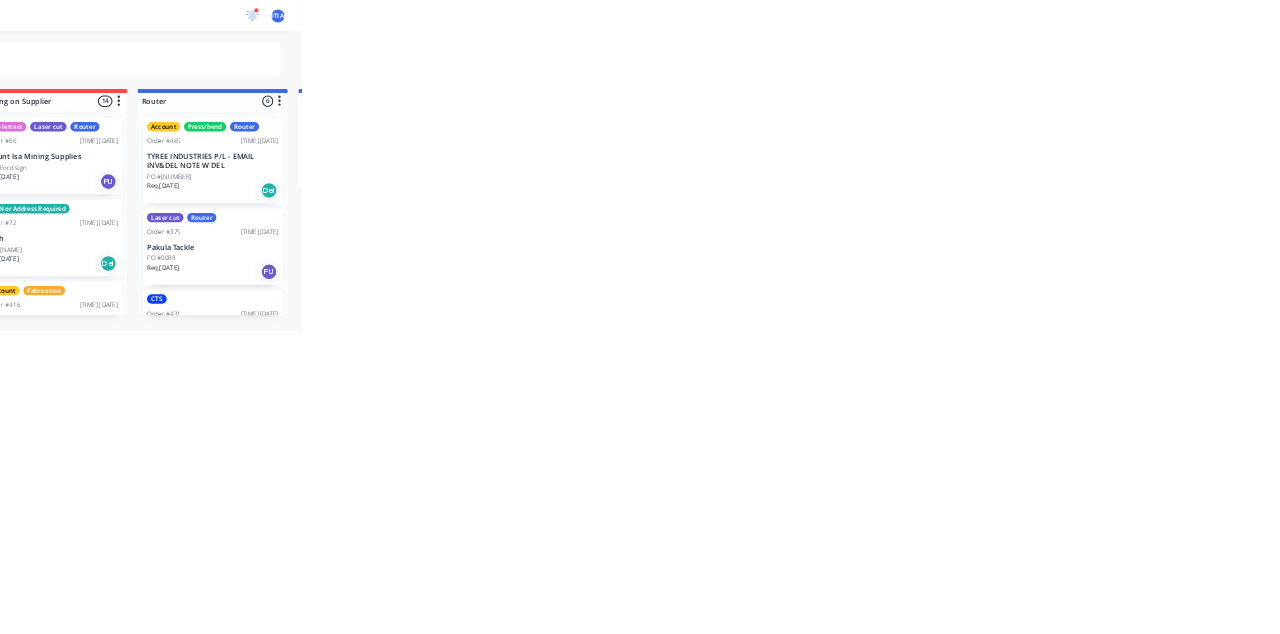 click on "CTS Edge work Order #[NUMBER] [TIME] [DATE] Nixon Electrical Pty Ltd PO #[DIMENSIONS] [MATERIAL] Req. Del" at bounding box center (803, 1397) 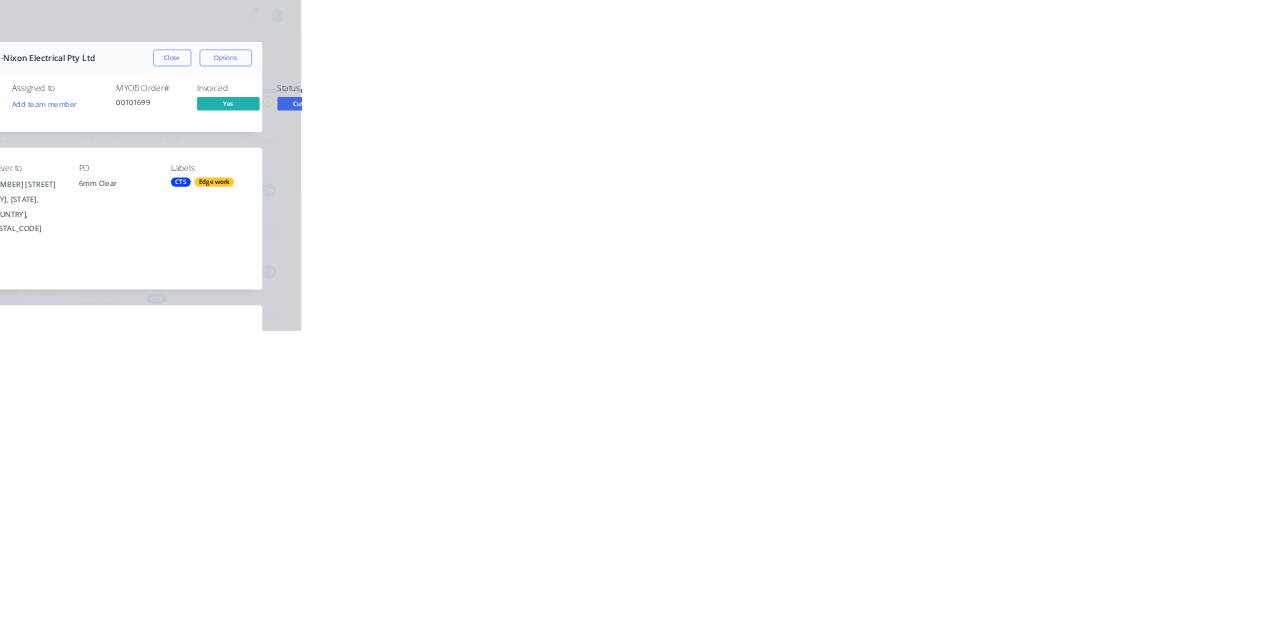 click on "Collaborate" at bounding box center (169, 175) 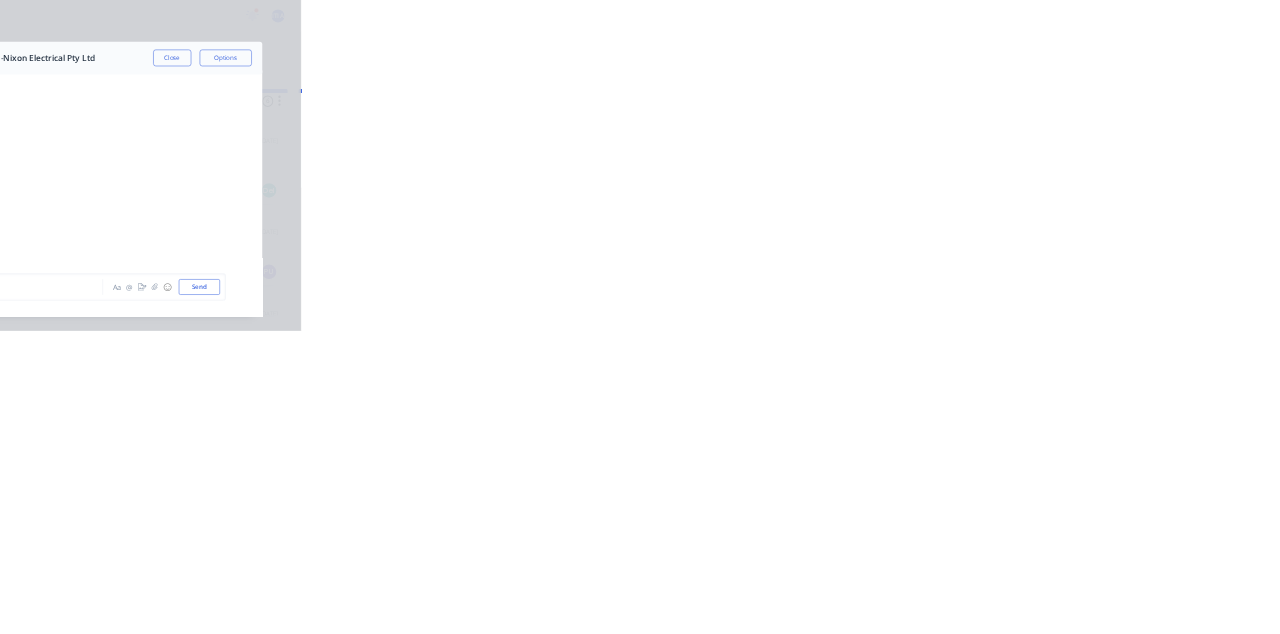 scroll, scrollTop: 356, scrollLeft: 0, axis: vertical 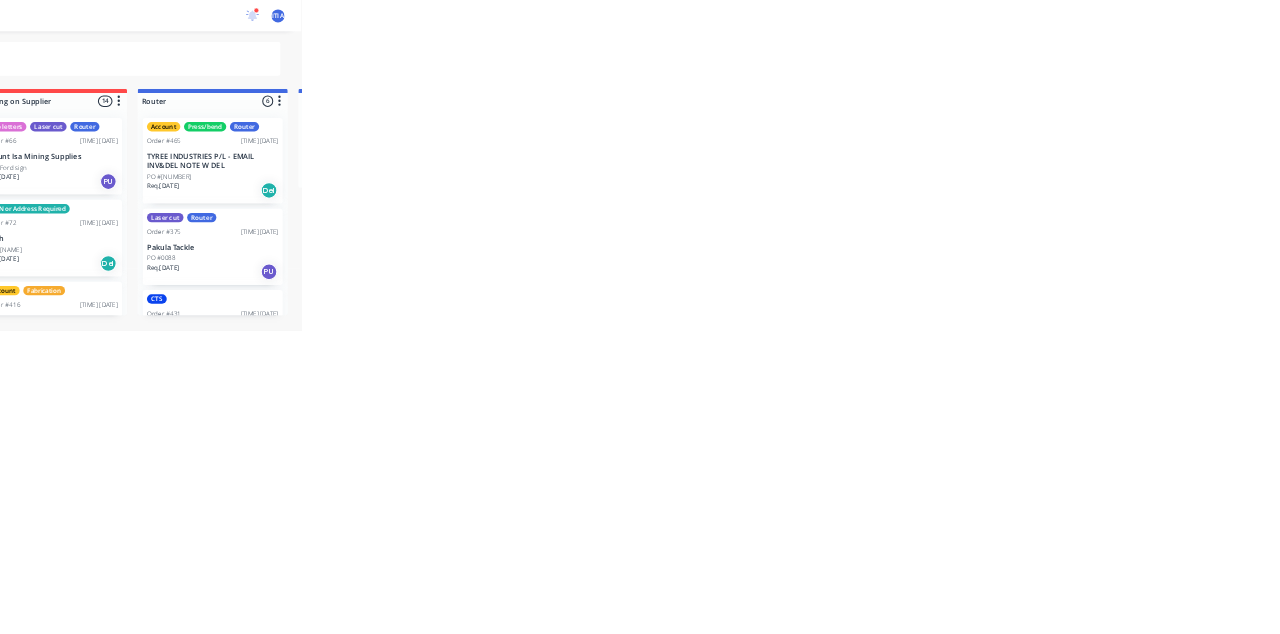 click on "CTS Edge work Order #[NUMBER] [TIME] [DATE] Nixon Electrical Pty Ltd PO #[DIMENSIONS] [MATERIAL] Req. Del" at bounding box center [803, 1397] 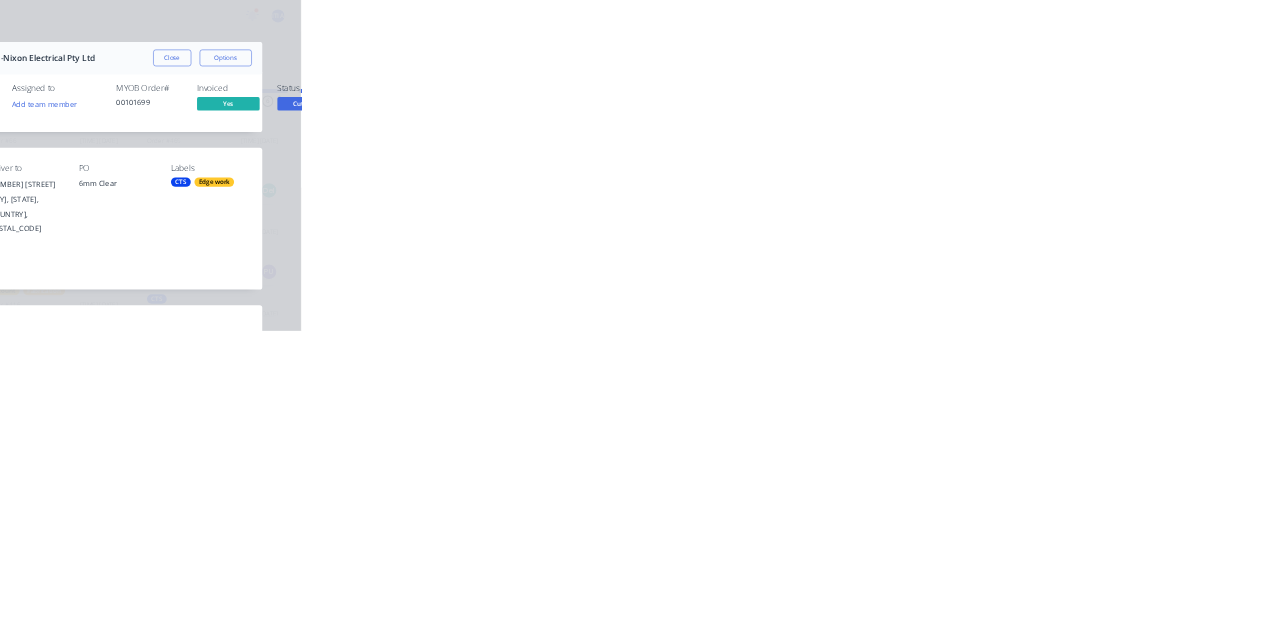 click on "Collaborate" at bounding box center (170, 175) 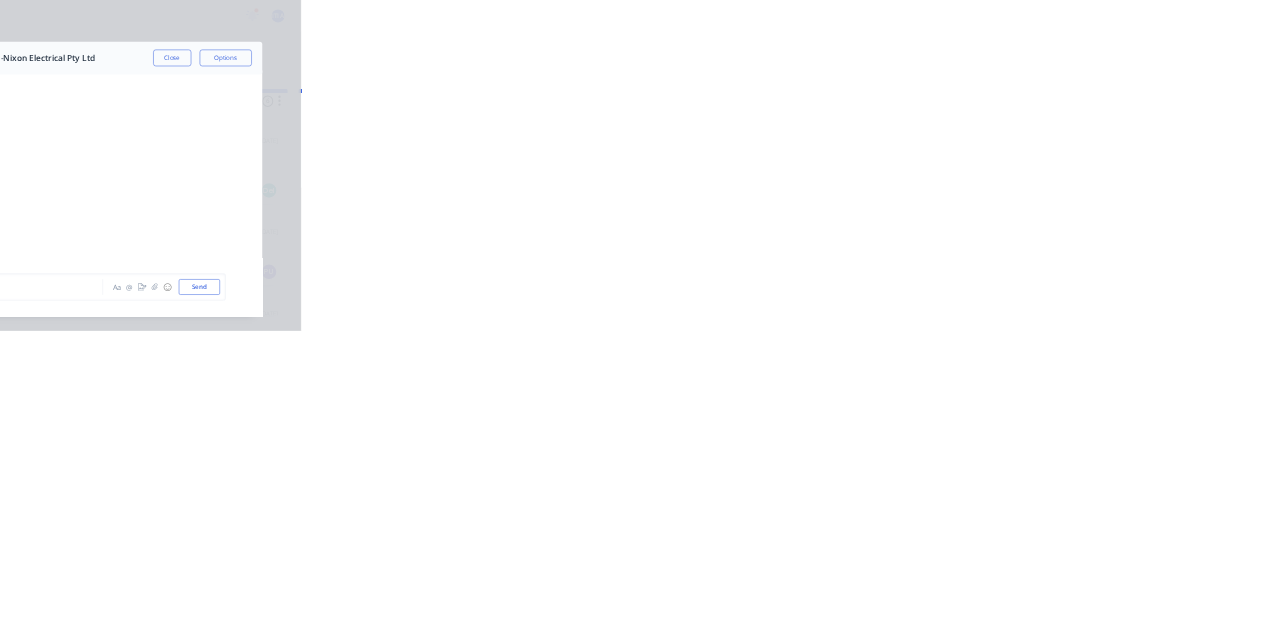 scroll, scrollTop: 348, scrollLeft: 0, axis: vertical 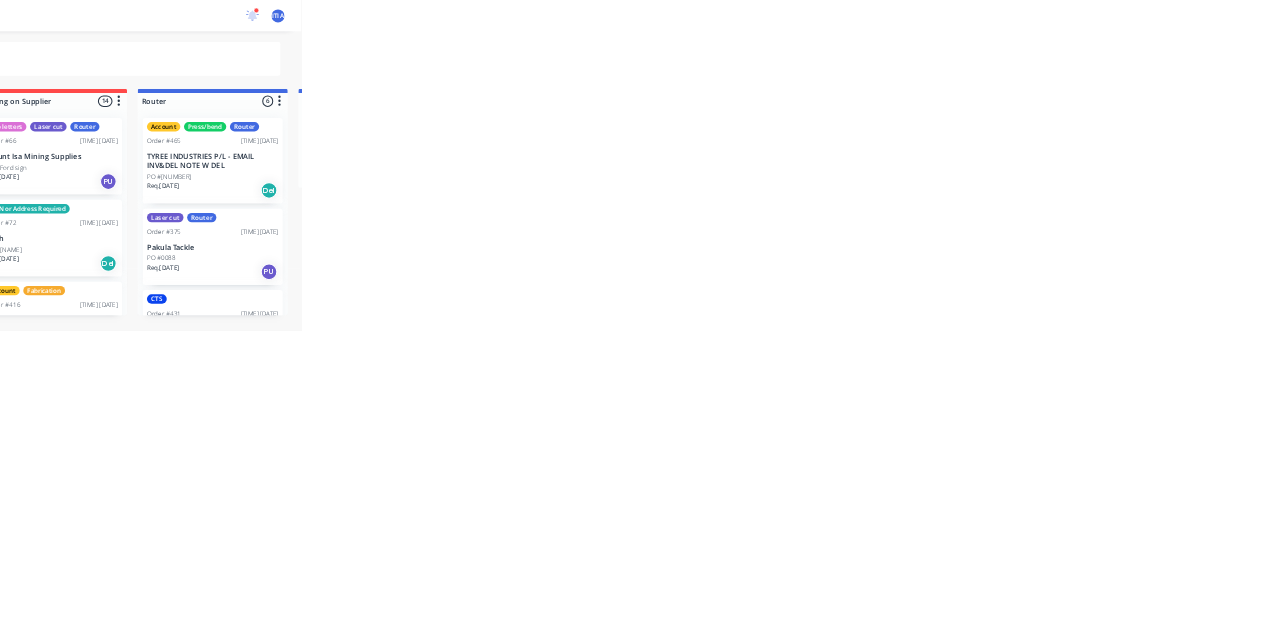 click on "Order #547 [TIME] [DATE]" at bounding box center [803, 271] 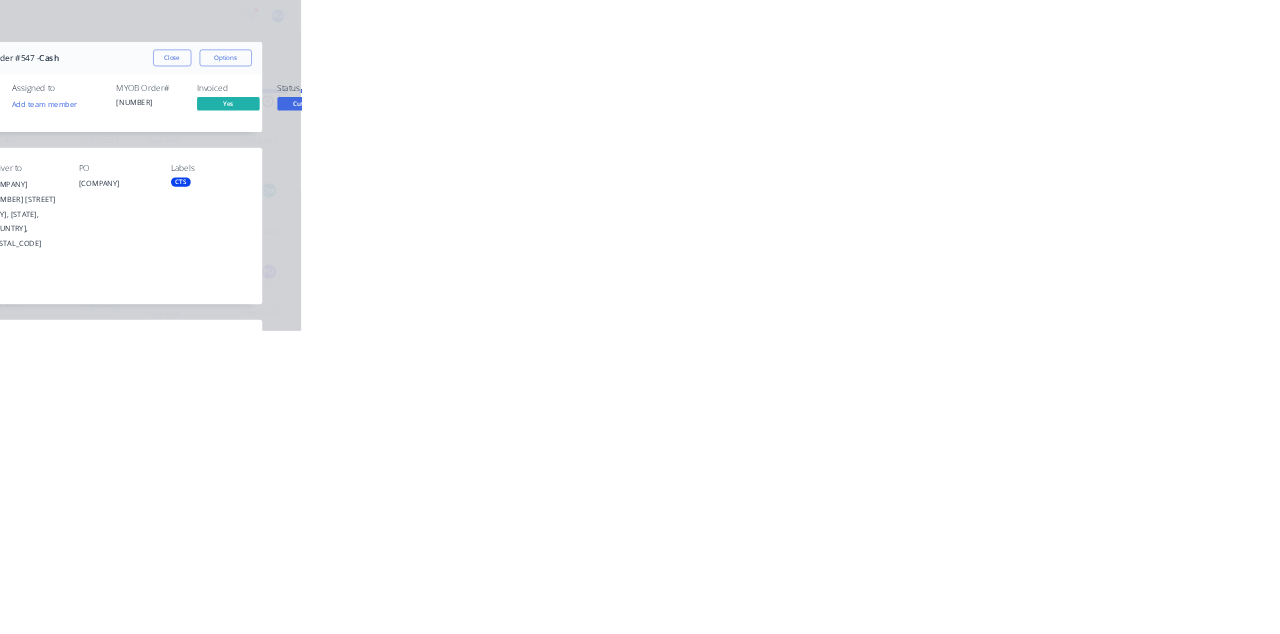 click on "Collaborate" at bounding box center [170, 175] 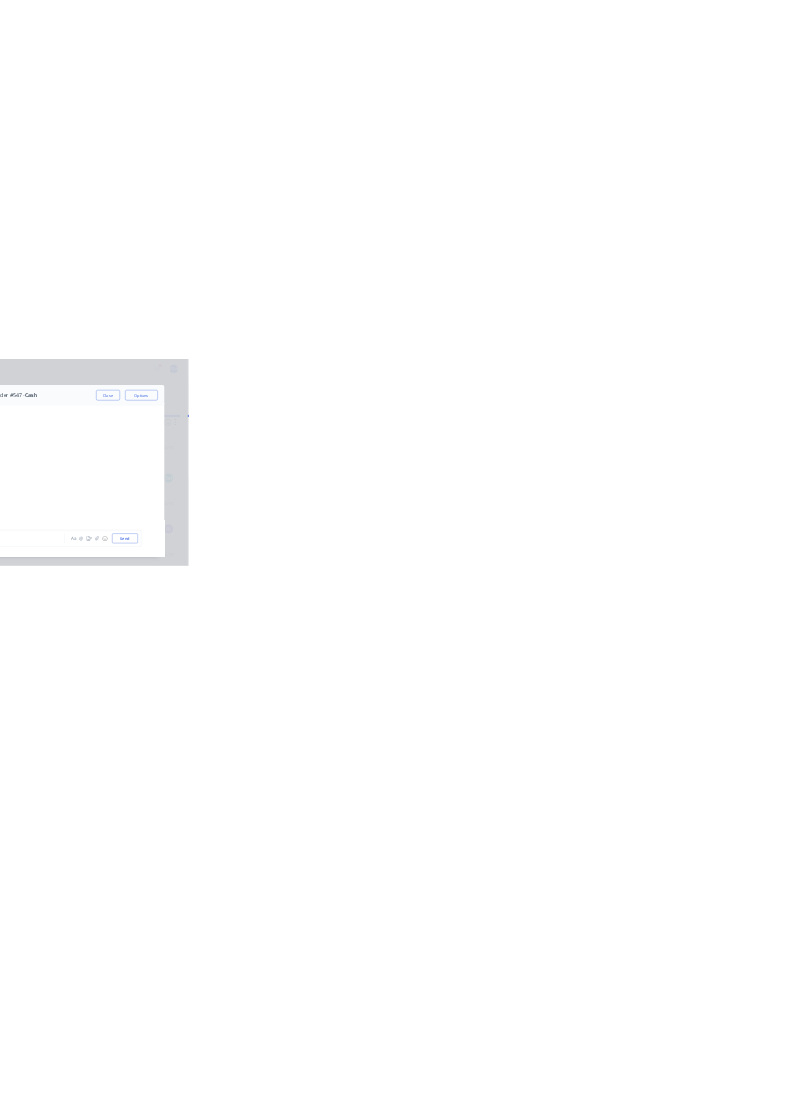scroll, scrollTop: 140, scrollLeft: 0, axis: vertical 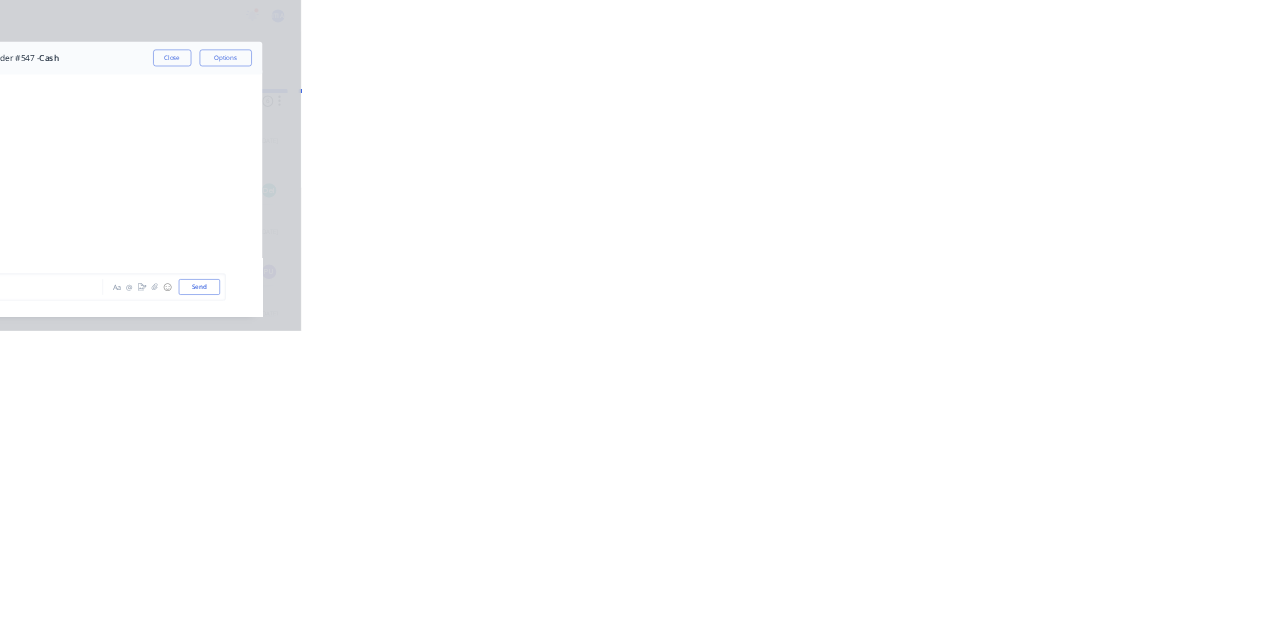 click on "Close" at bounding box center [1033, 111] 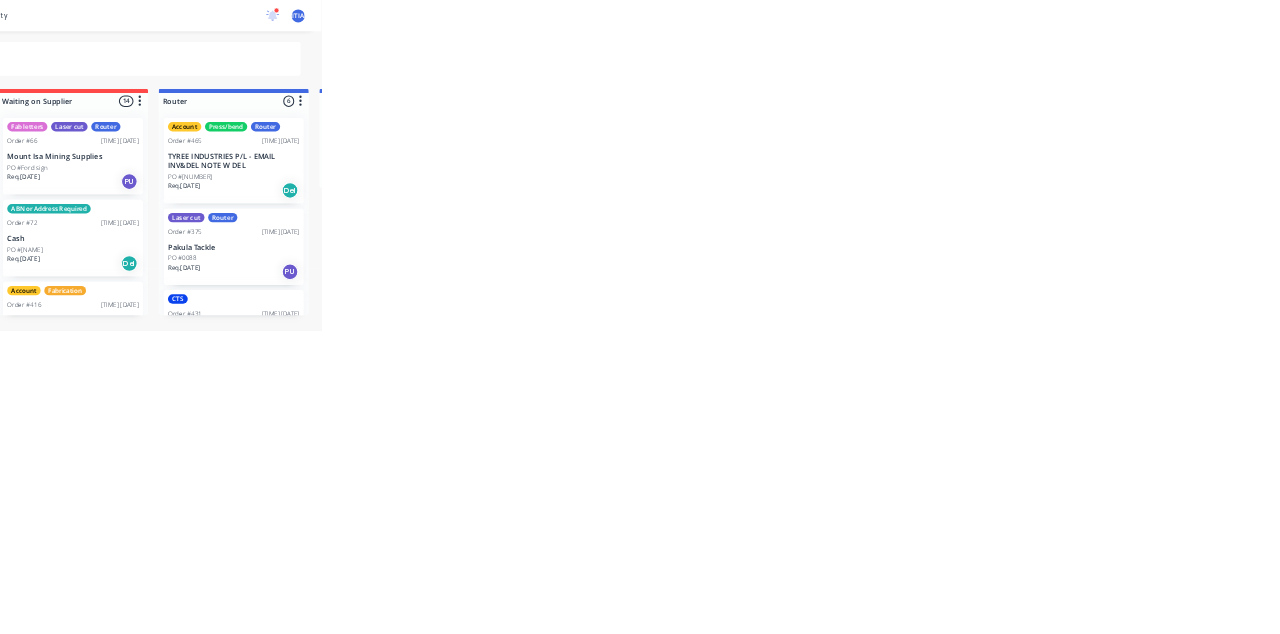 click on "Nixon Electrical Pty Ltd" at bounding box center (803, 300) 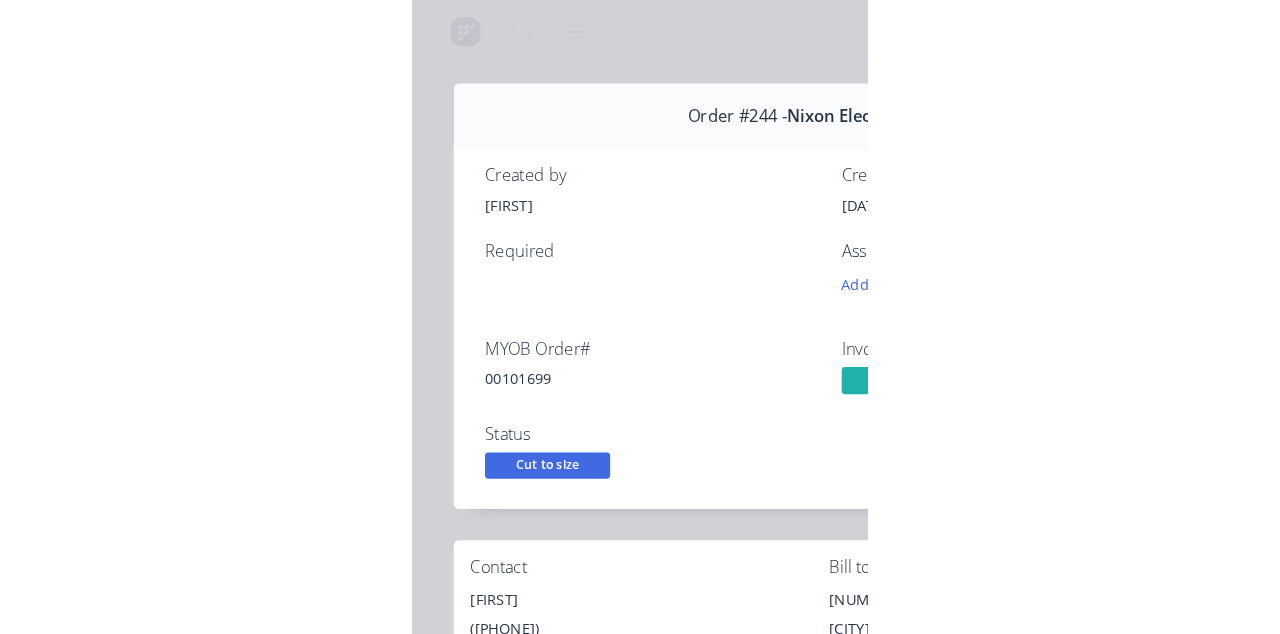 scroll, scrollTop: 342, scrollLeft: 0, axis: vertical 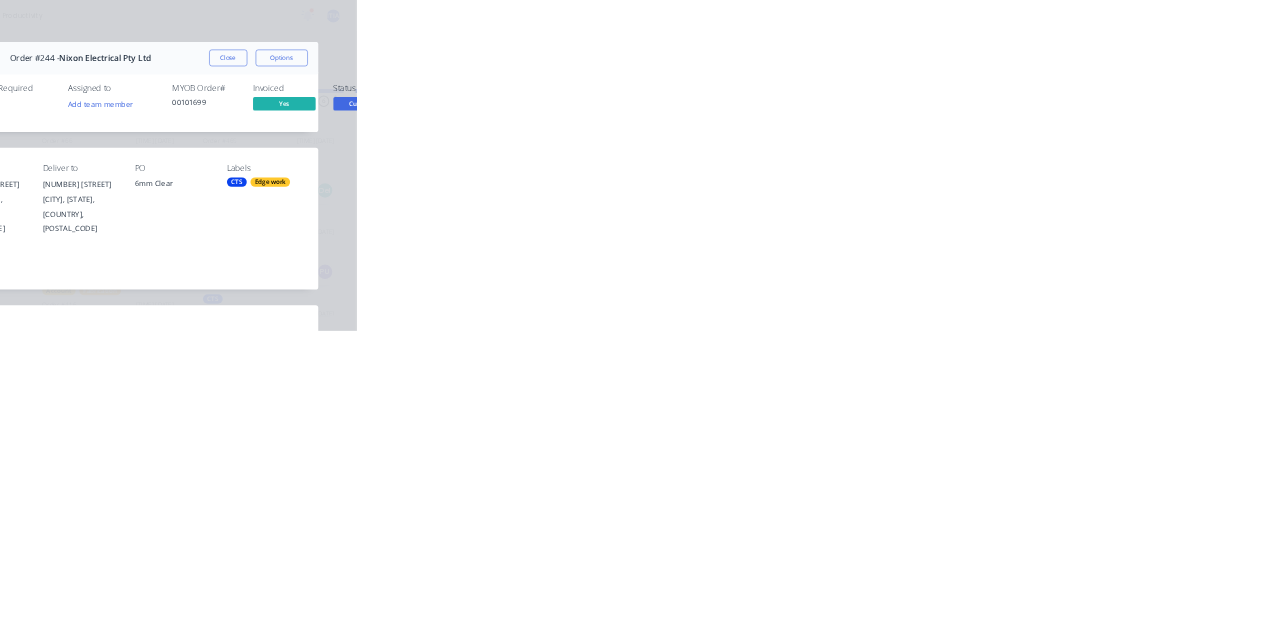 click on "Close" at bounding box center [1033, 111] 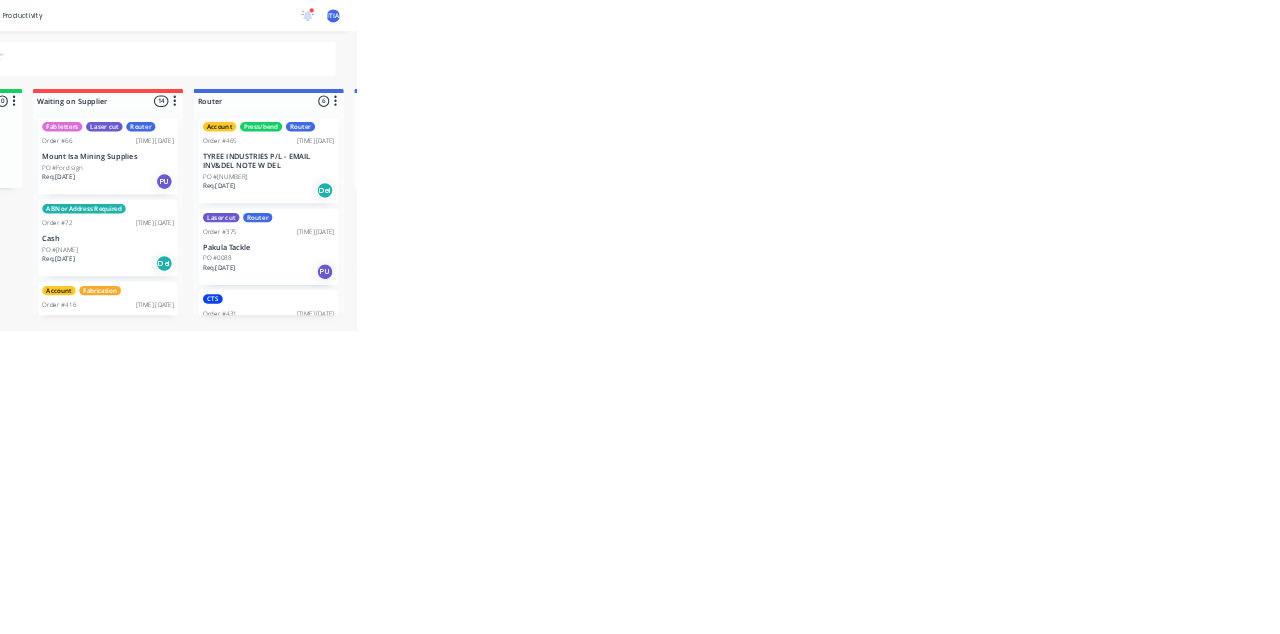 scroll, scrollTop: 822, scrollLeft: 0, axis: vertical 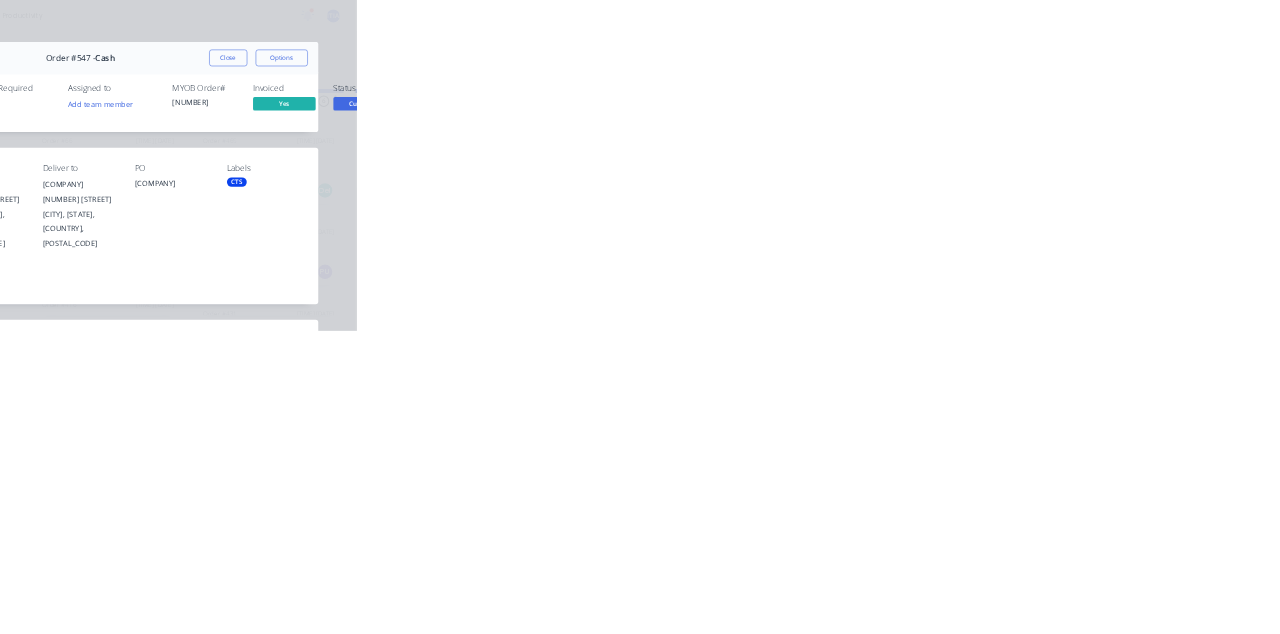 click on "Collaborate" at bounding box center (169, 175) 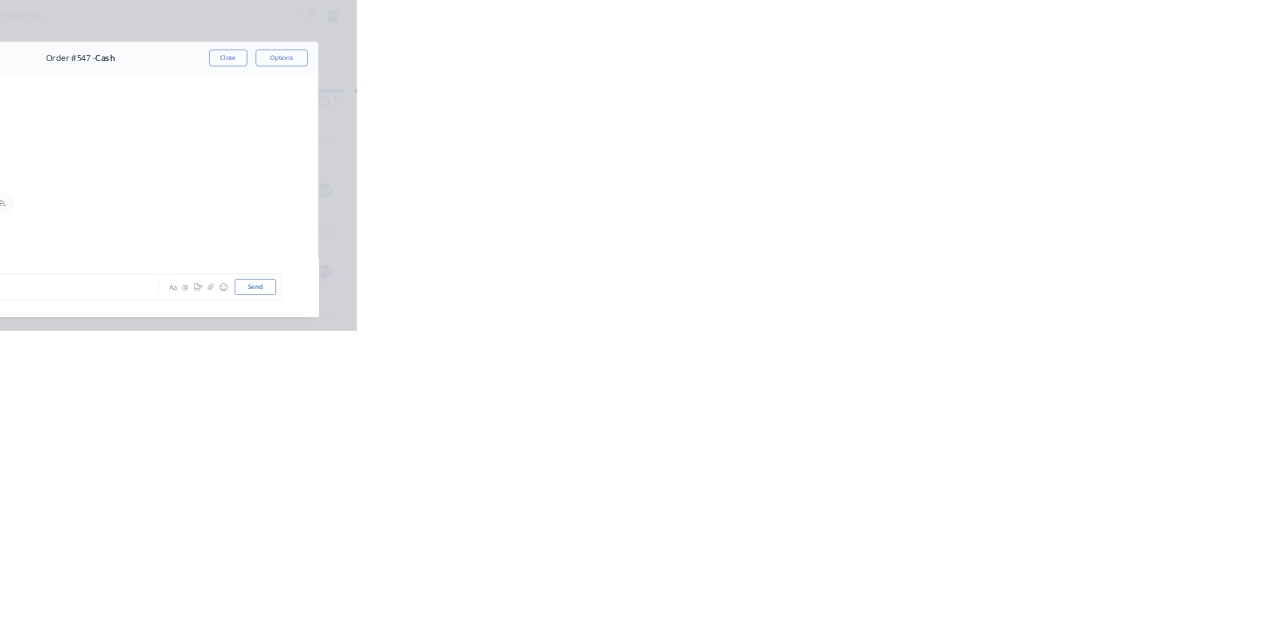 scroll, scrollTop: 140, scrollLeft: 0, axis: vertical 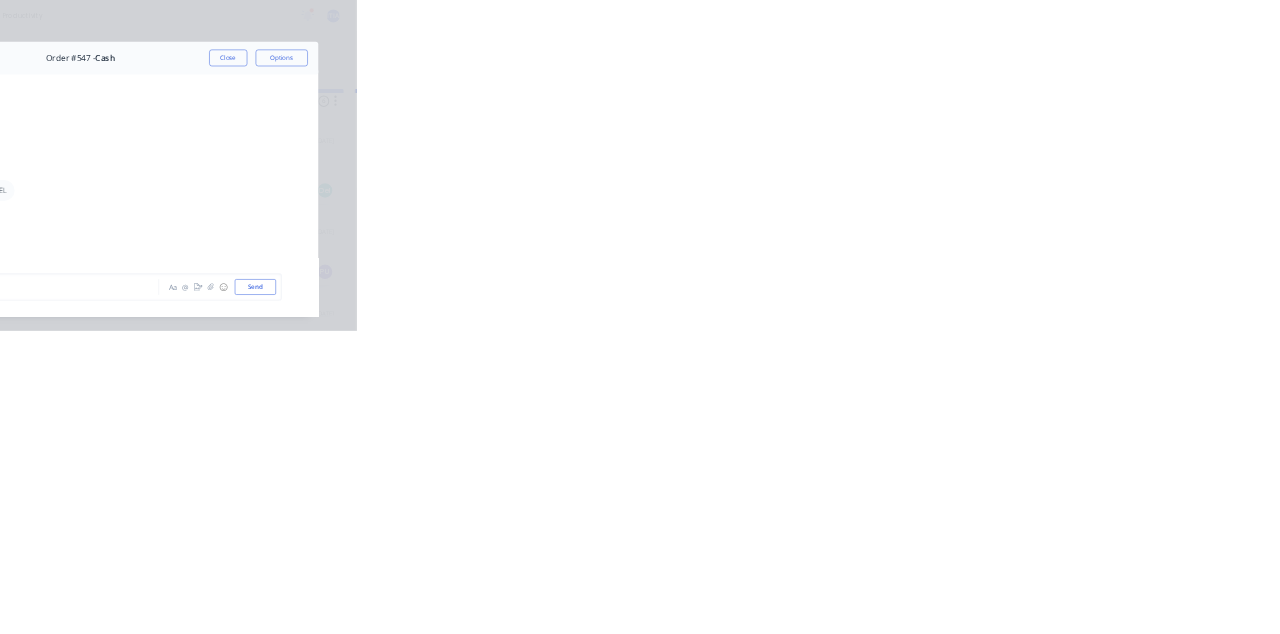 click on "Close" at bounding box center [1033, 111] 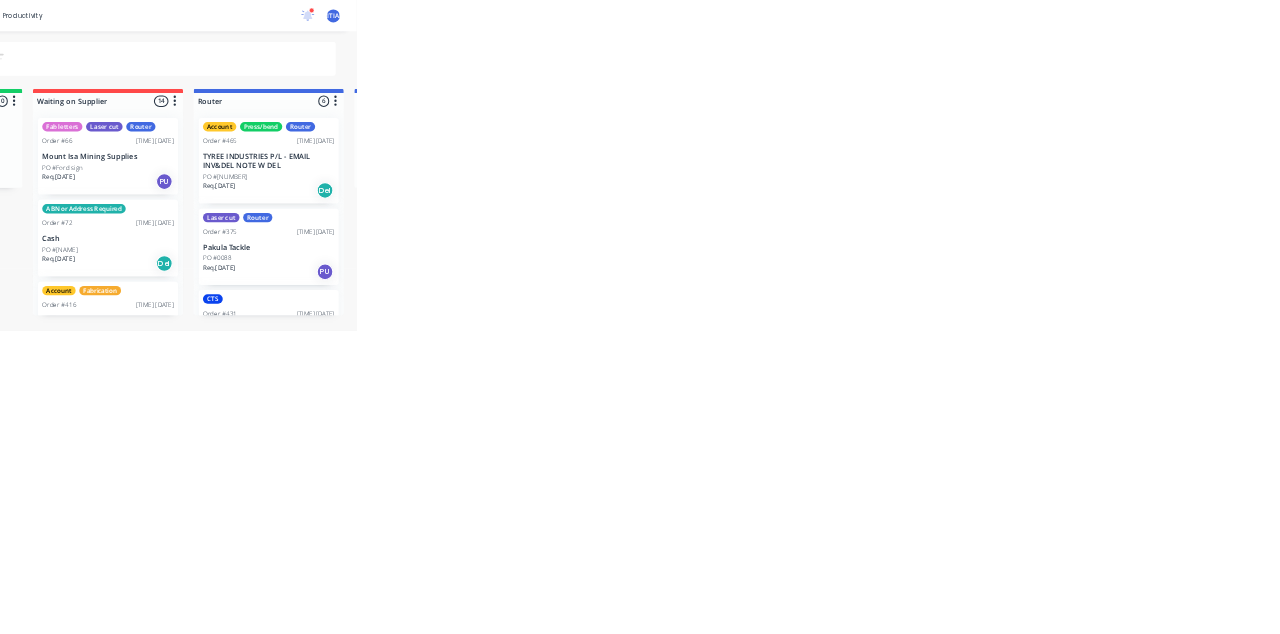 click on "Order #547 [TIME] [DATE]" at bounding box center [803, 271] 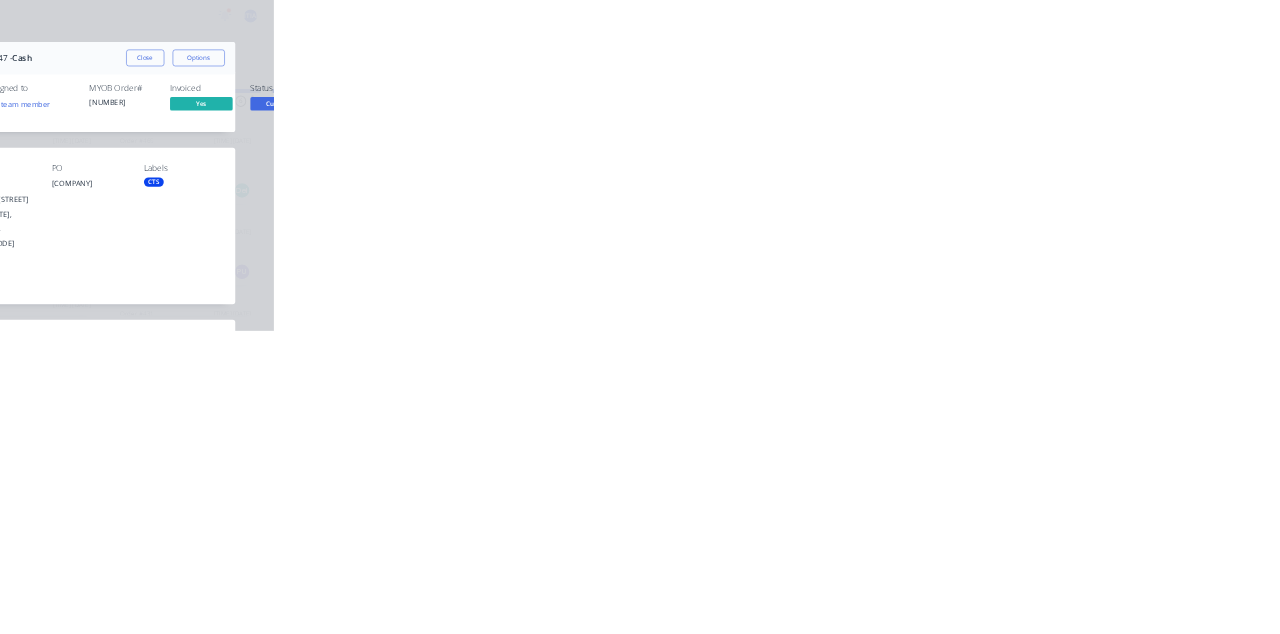click on "Close" at bounding box center [1033, 111] 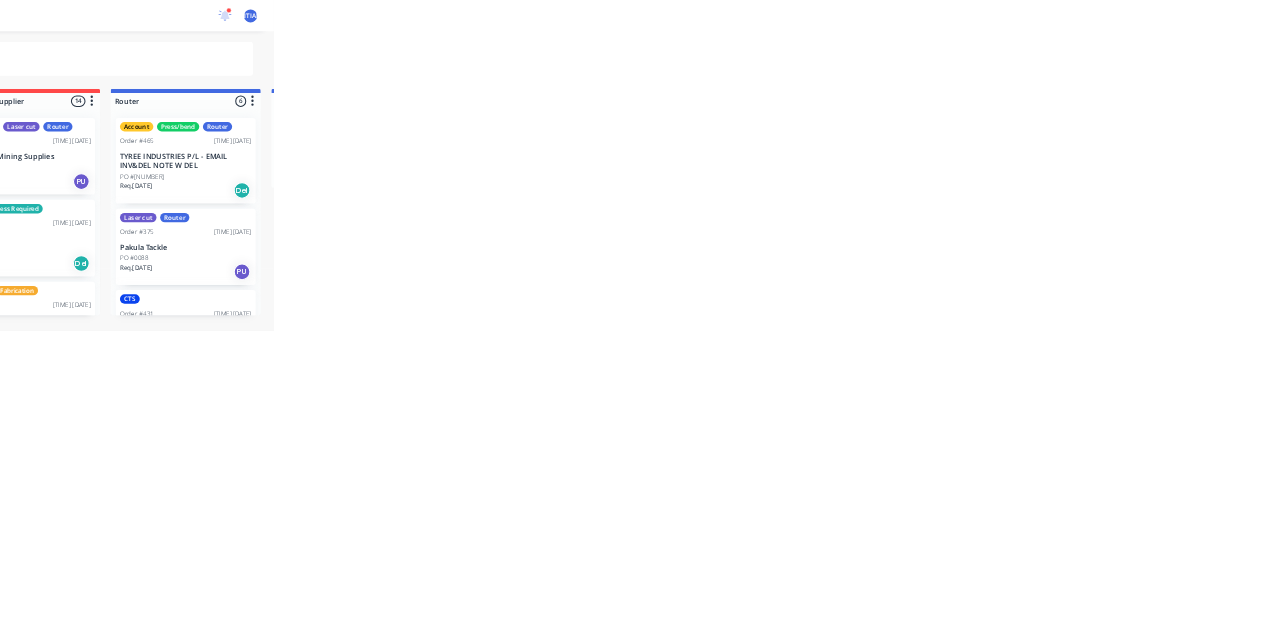 scroll, scrollTop: 607, scrollLeft: 0, axis: vertical 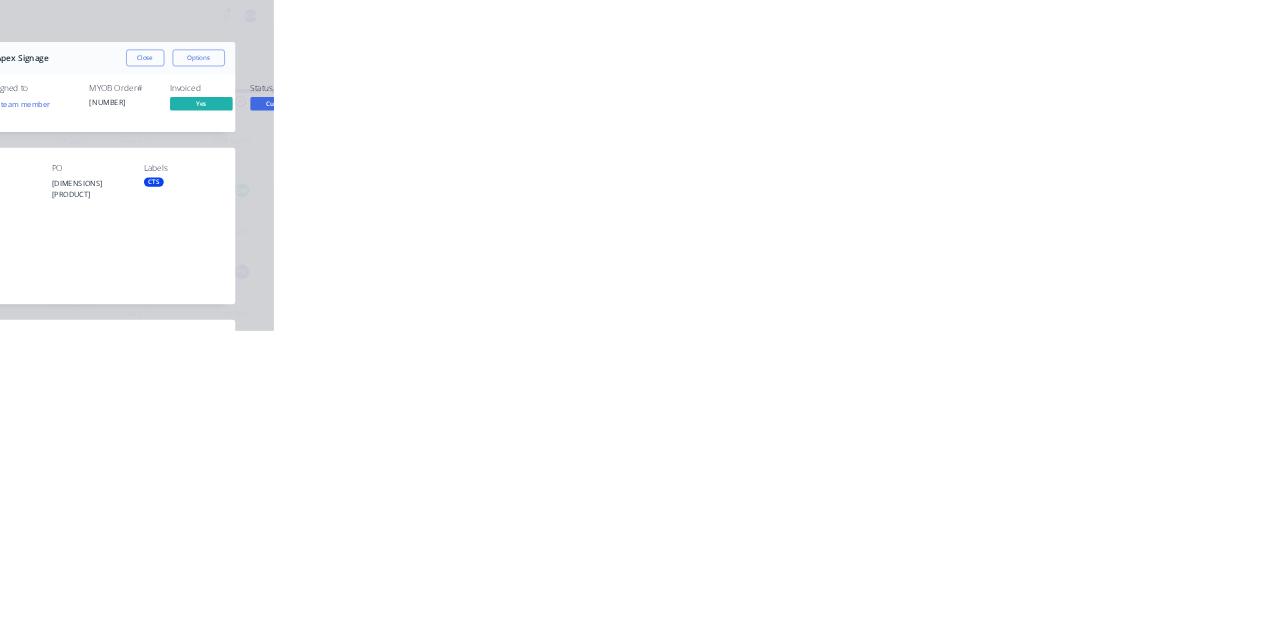 click on "Collaborate" at bounding box center [170, 175] 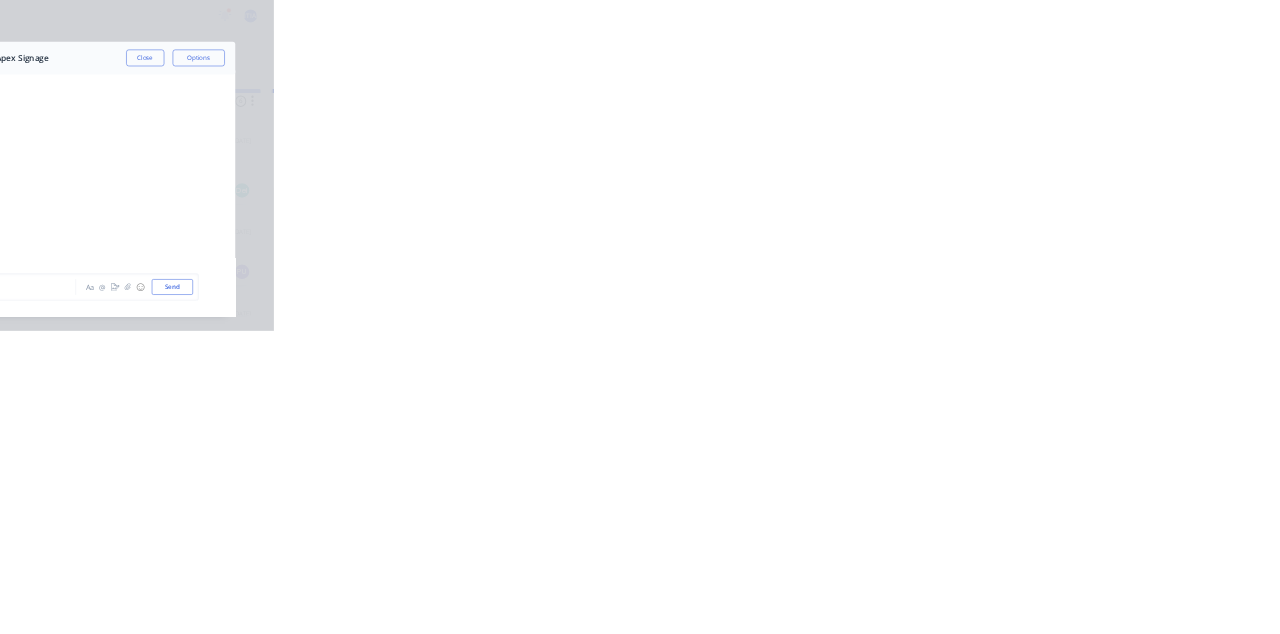 click on "Close" at bounding box center [1033, 111] 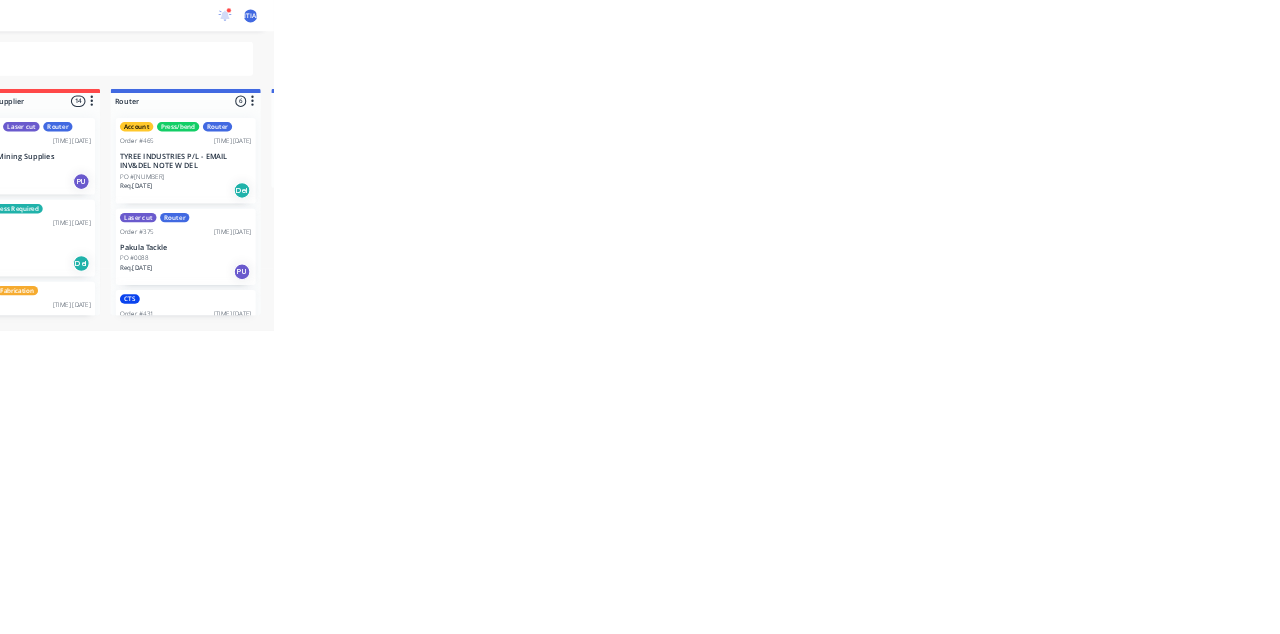 click on "Apex Signage" at bounding box center [803, 300] 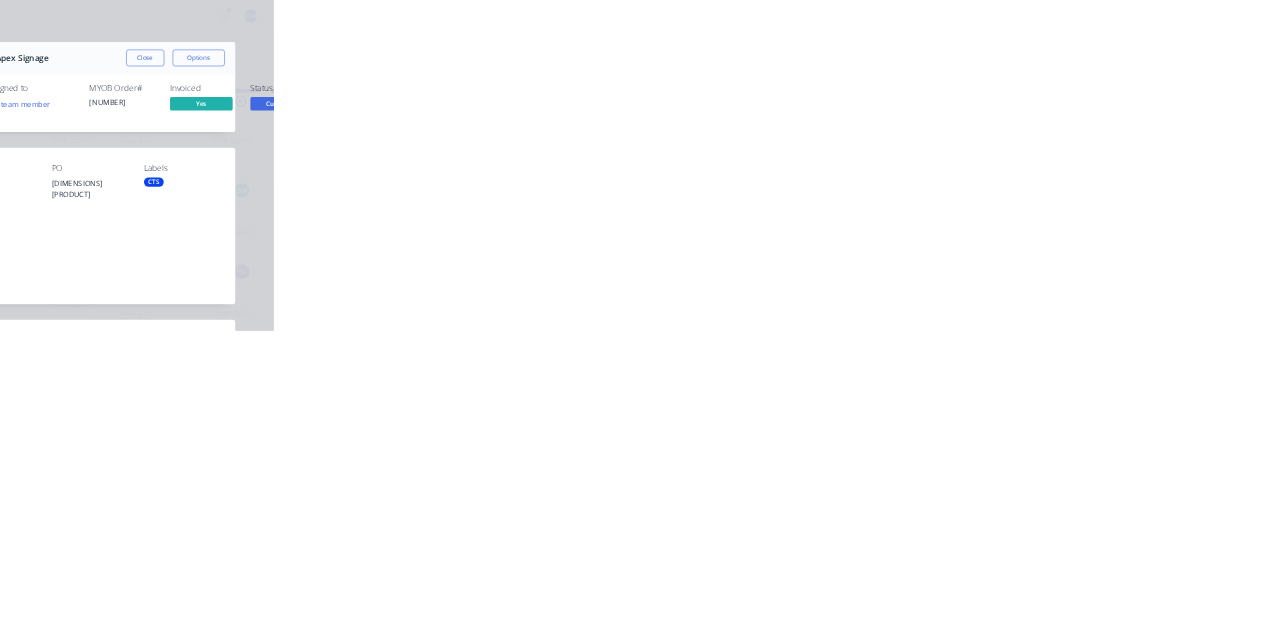 click on "Close" at bounding box center (1033, 111) 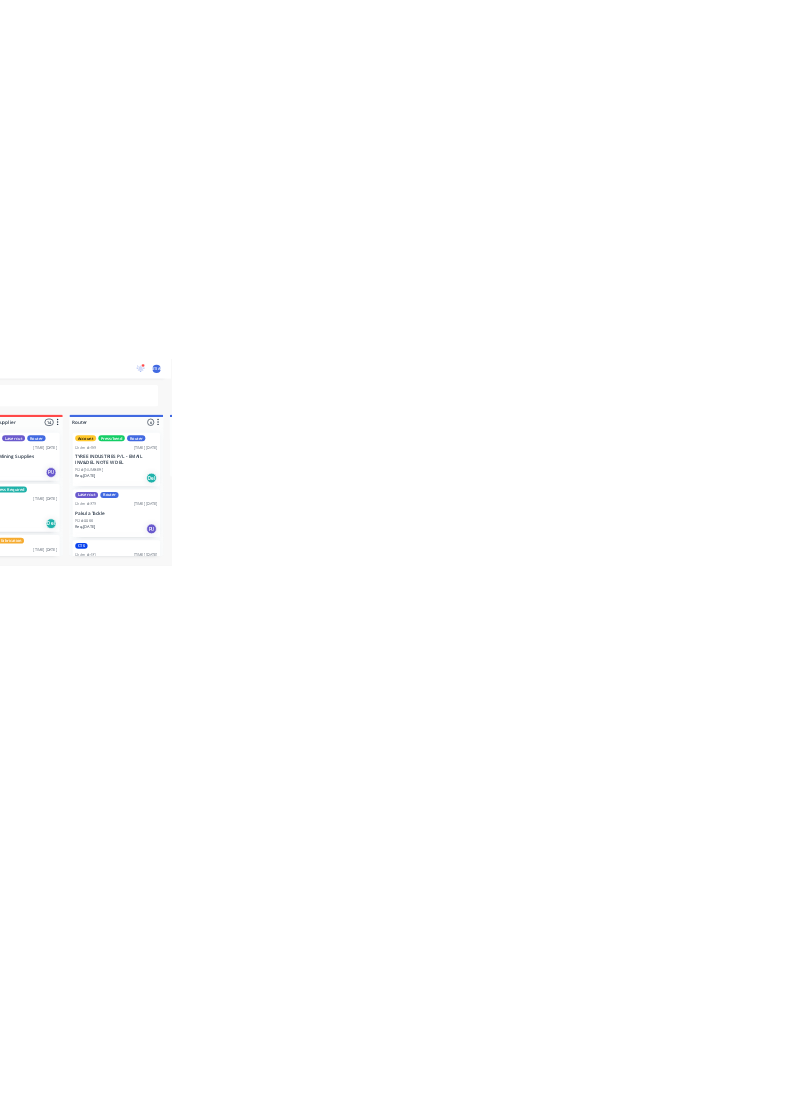 scroll, scrollTop: 0, scrollLeft: 0, axis: both 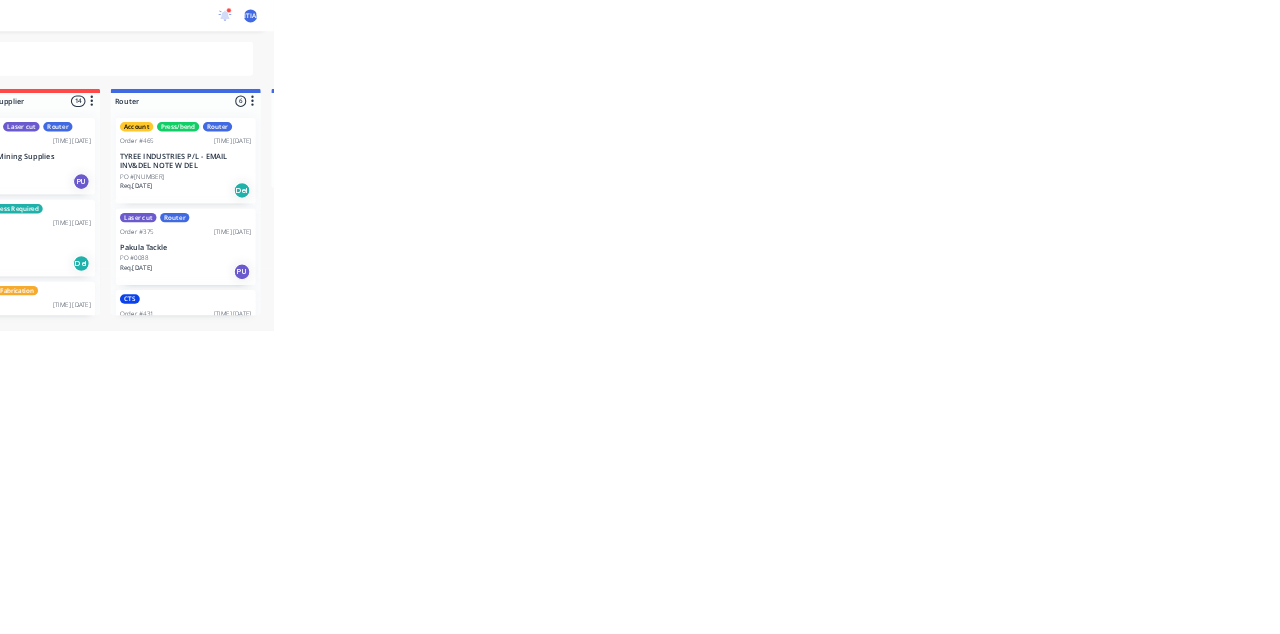 click on "Cash" at bounding box center (803, 300) 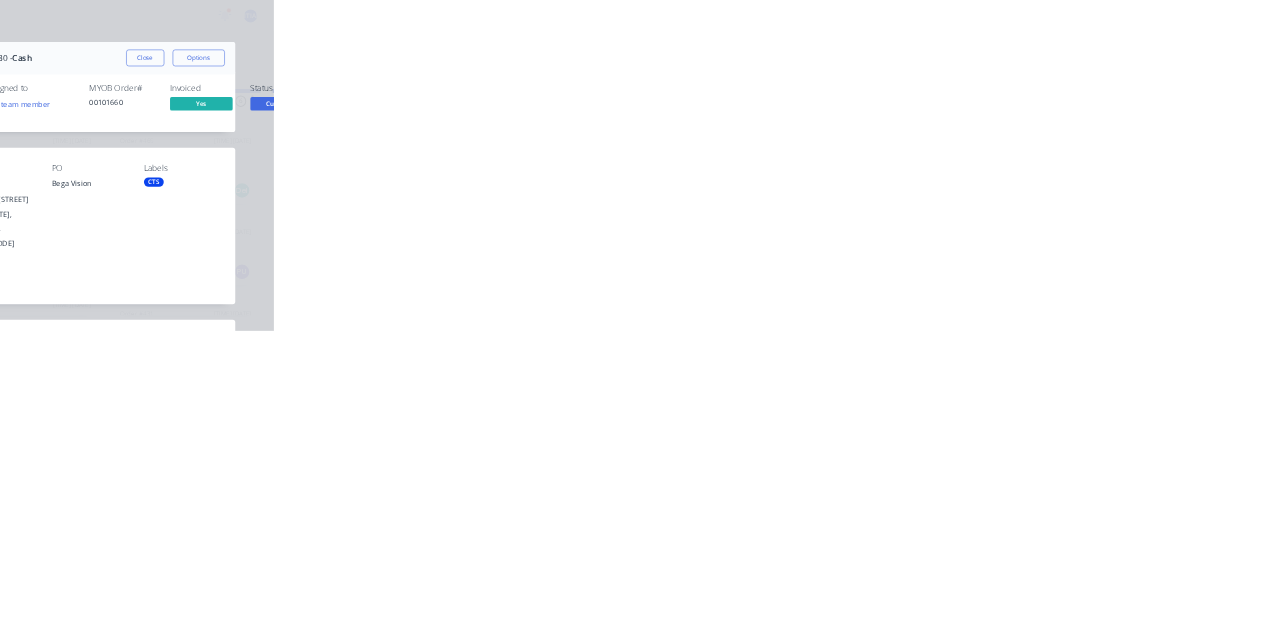 click on "Collaborate" at bounding box center (169, 175) 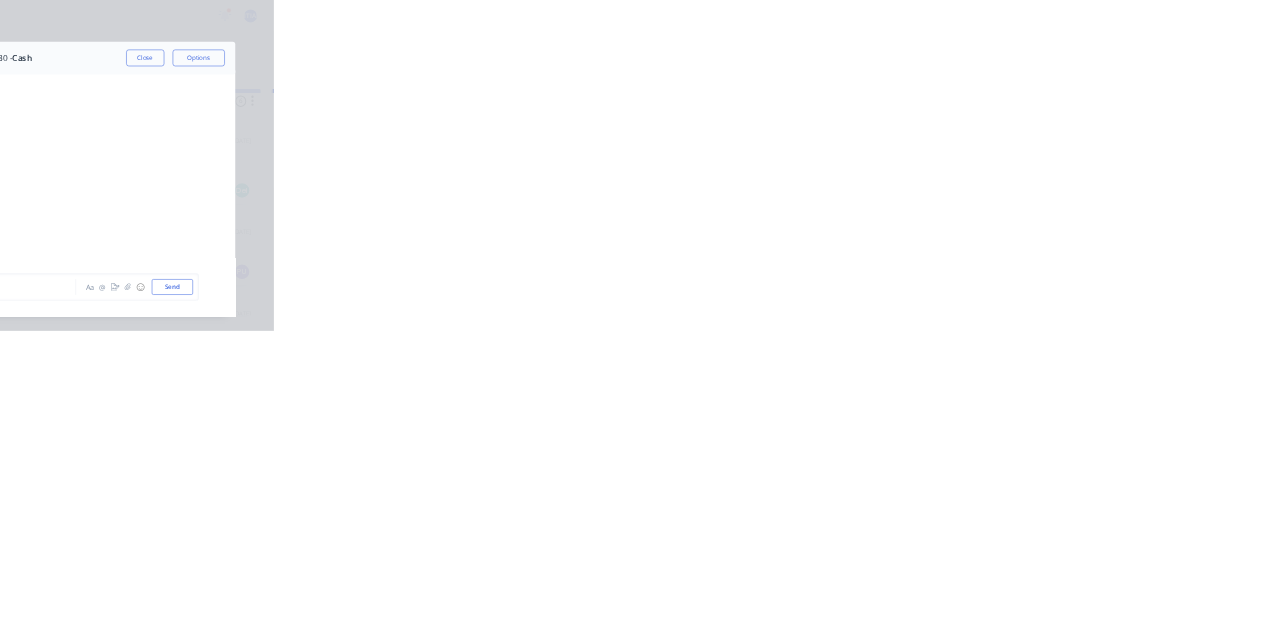 click on "Close" at bounding box center (1033, 111) 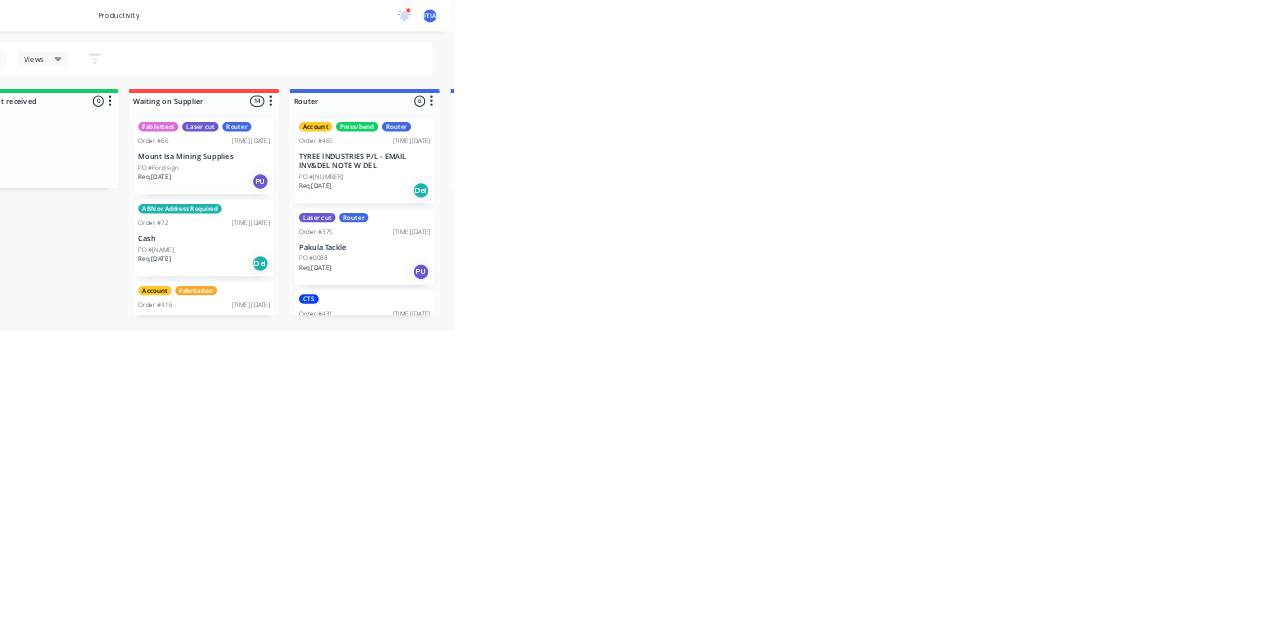 click on "Cash" at bounding box center (803, 300) 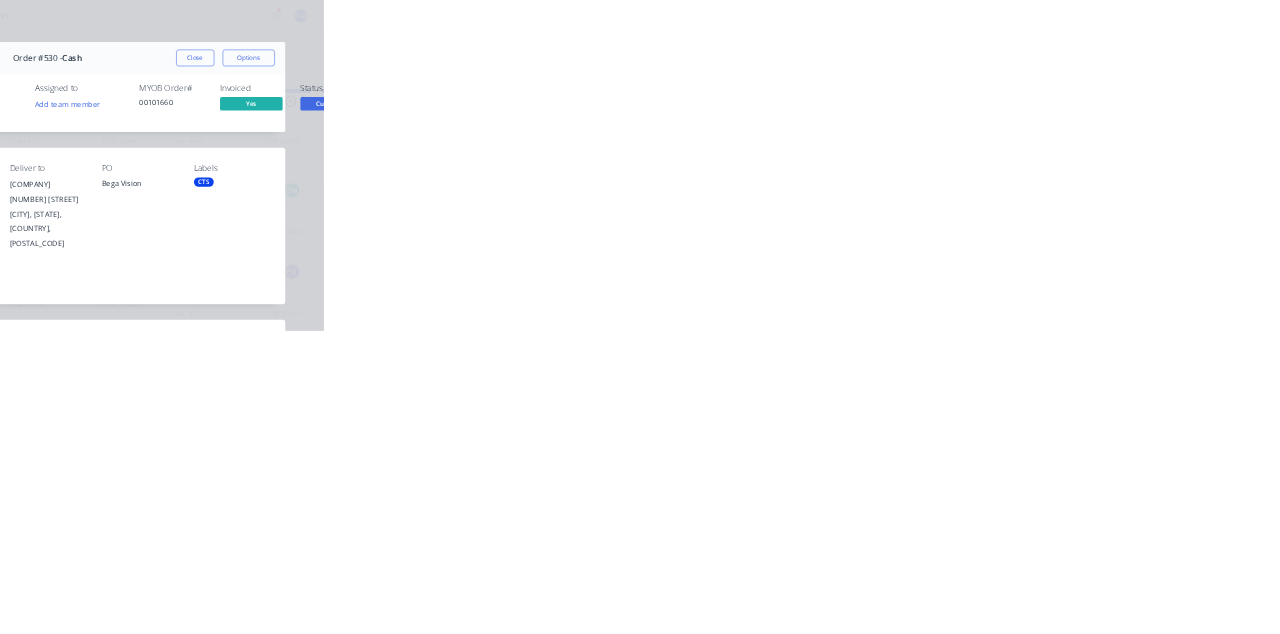 click on "Collaborate" at bounding box center (170, 175) 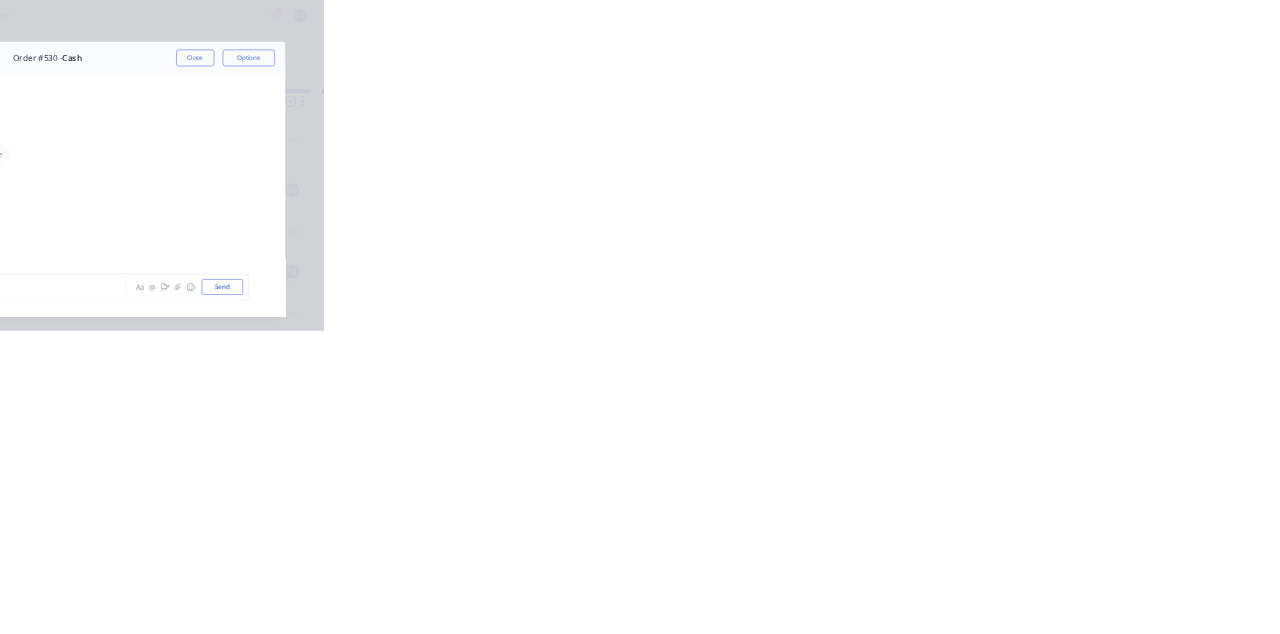 click at bounding box center [643, 550] 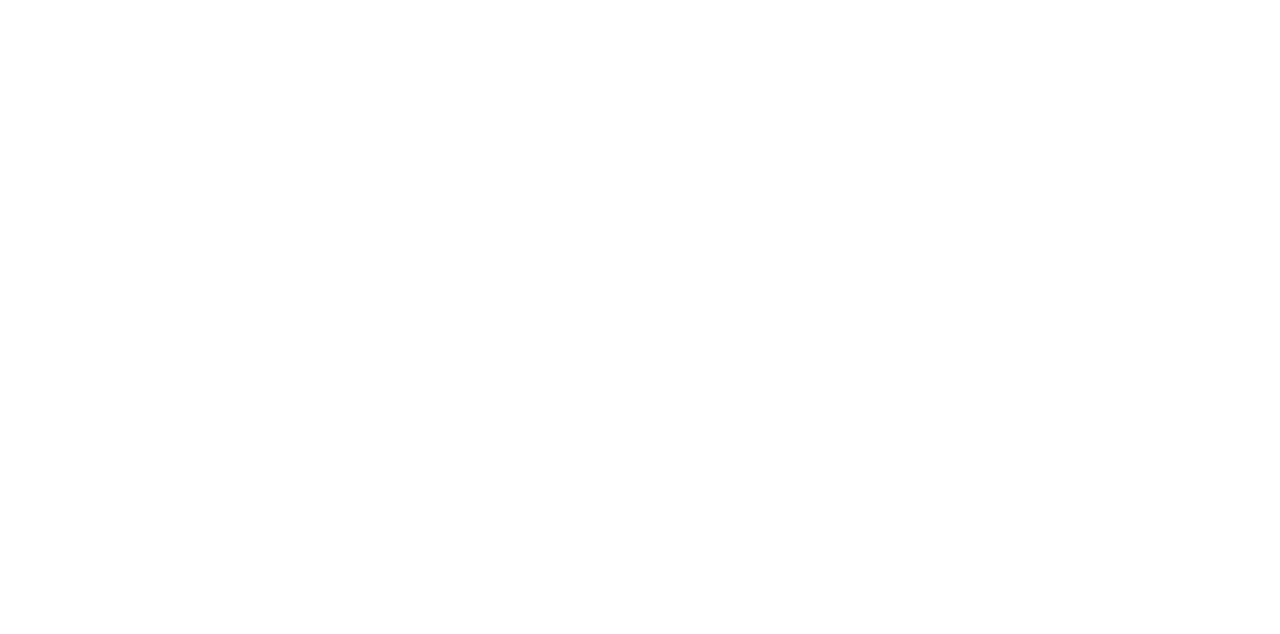 scroll, scrollTop: 0, scrollLeft: 0, axis: both 